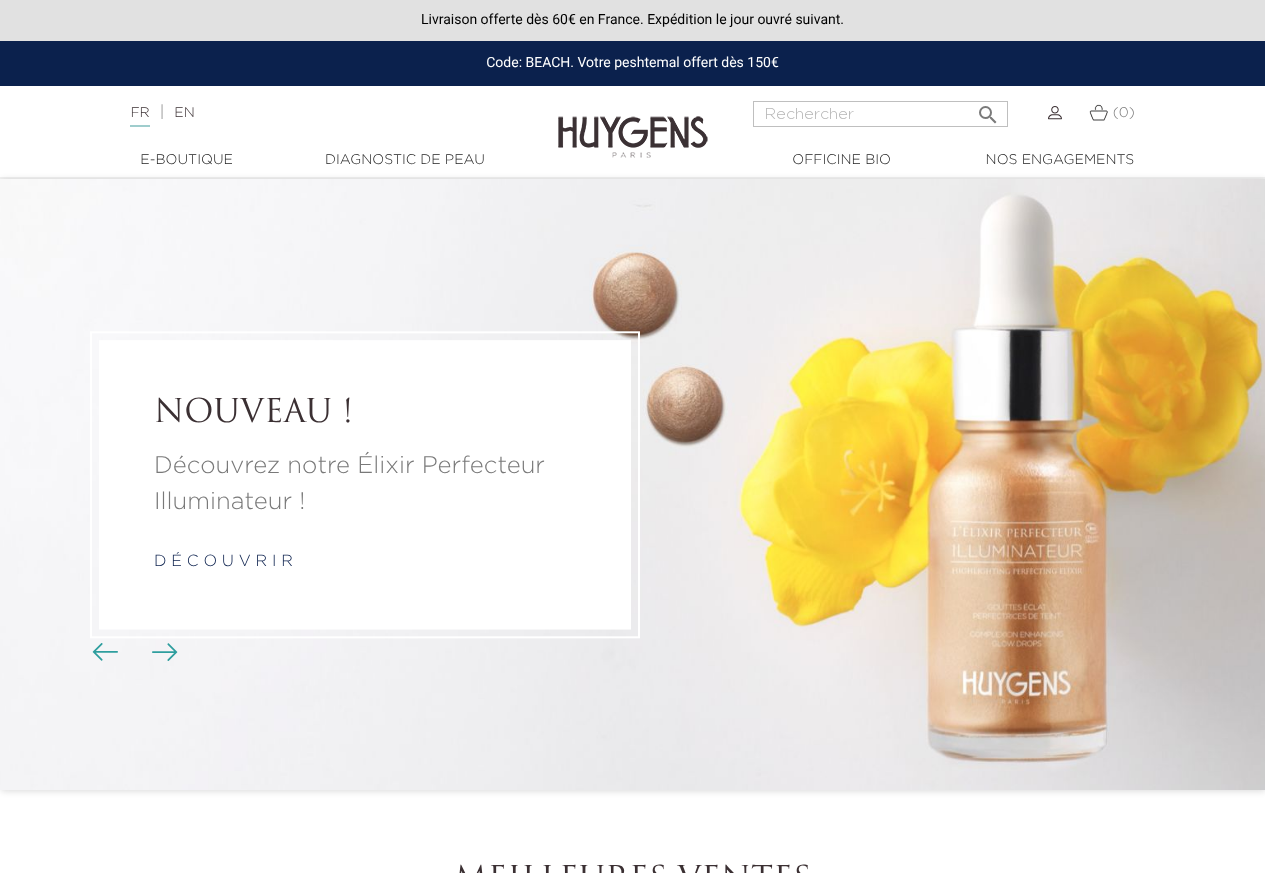 scroll, scrollTop: 0, scrollLeft: 0, axis: both 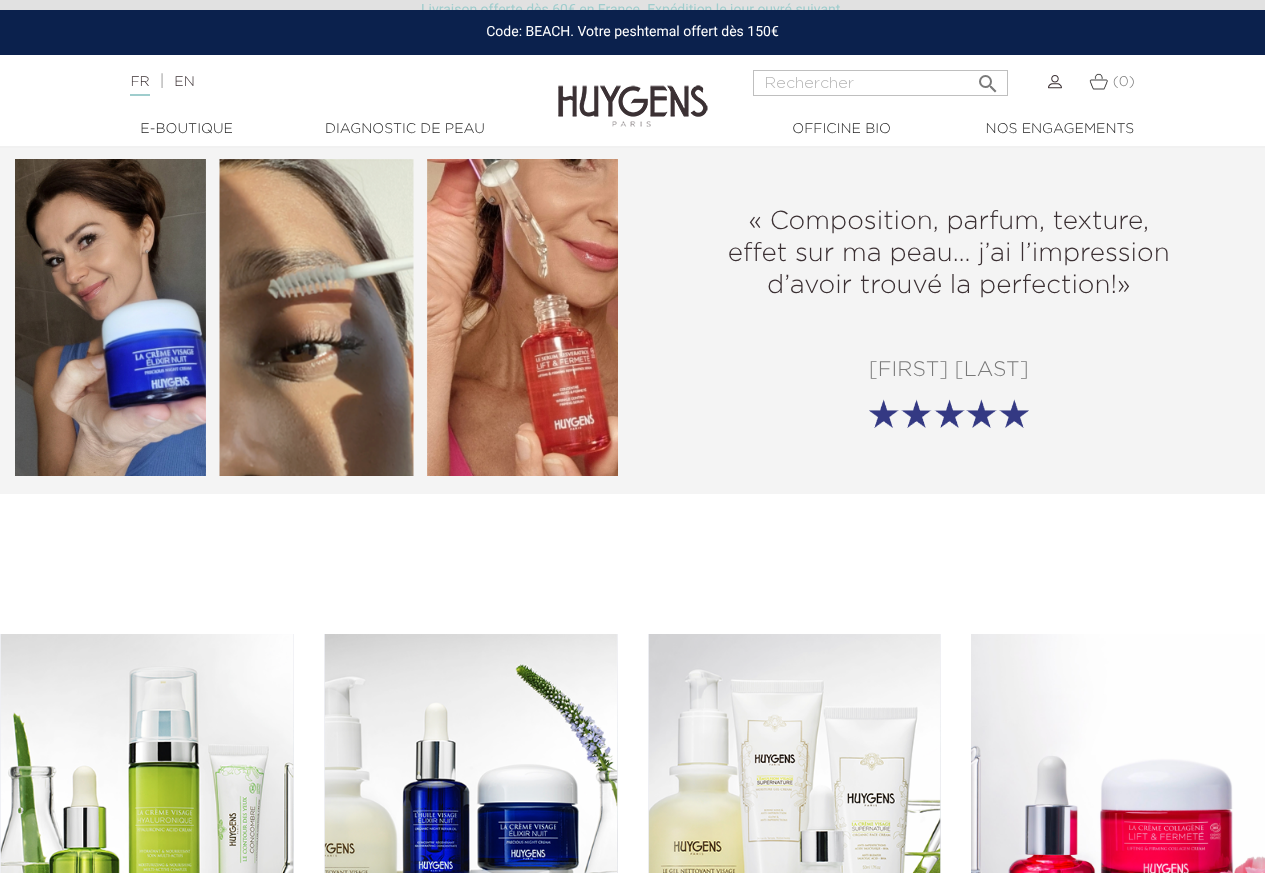 click on "[FIRST] [LAST]" at bounding box center [632, 318] 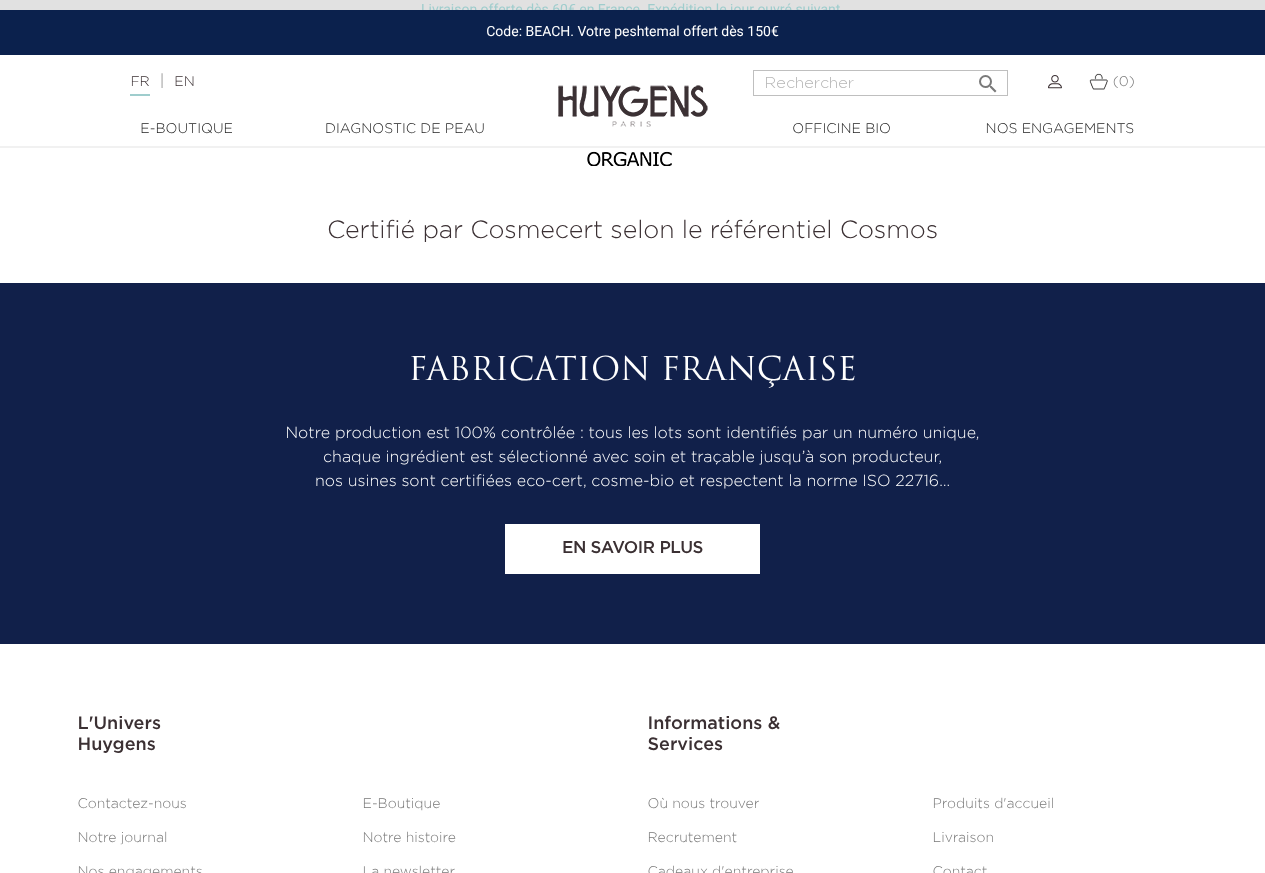 scroll, scrollTop: 8218, scrollLeft: 0, axis: vertical 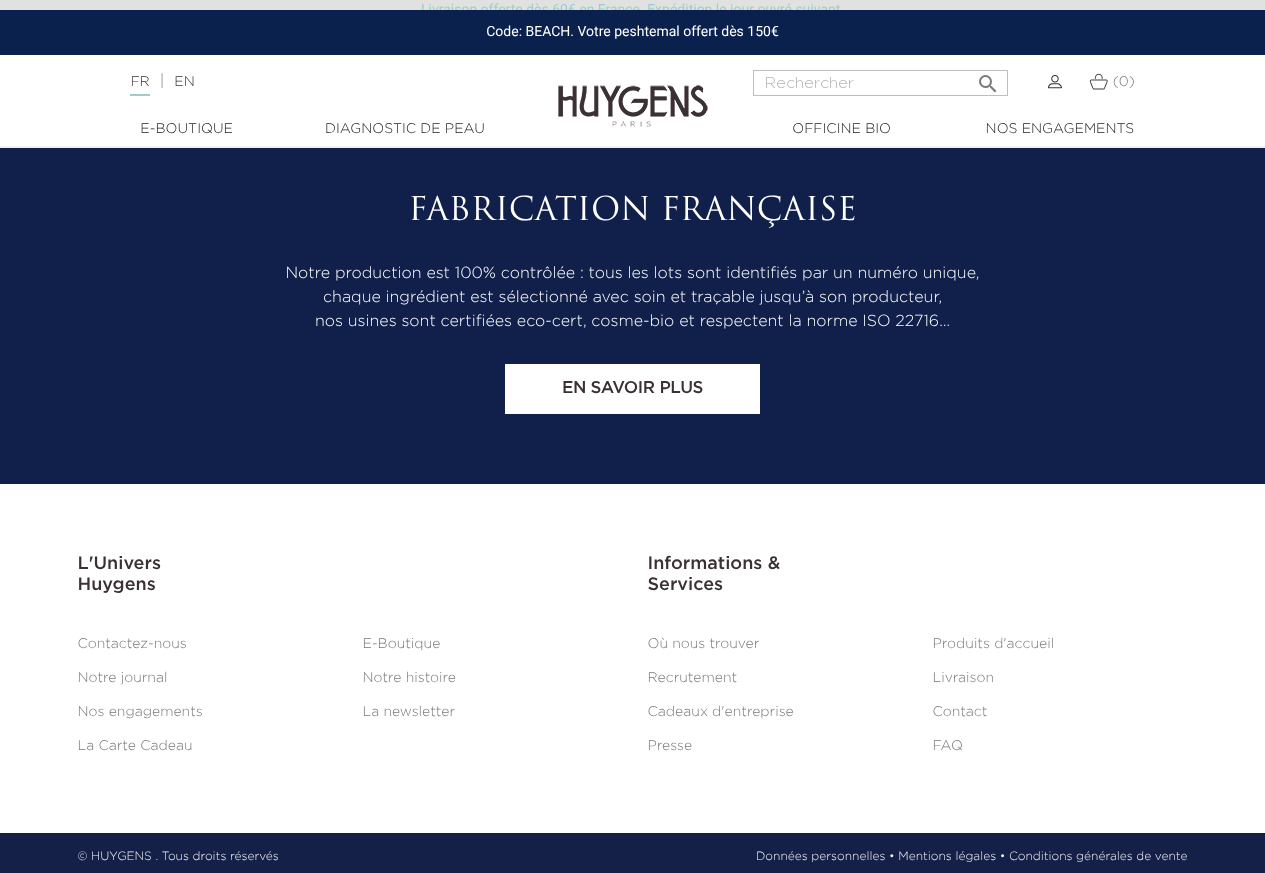 click on "L'Univers Huygens" at bounding box center (348, 575) 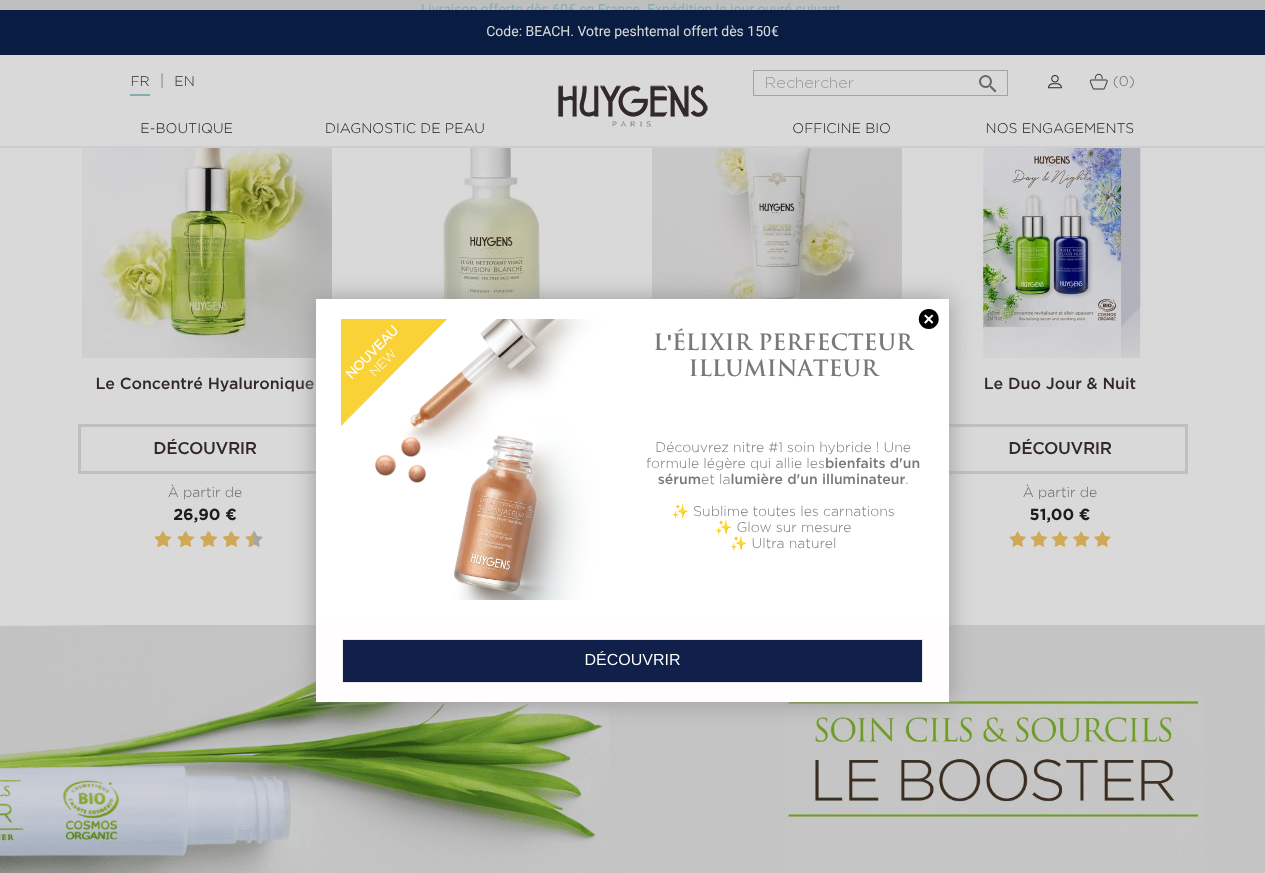 scroll, scrollTop: 0, scrollLeft: 0, axis: both 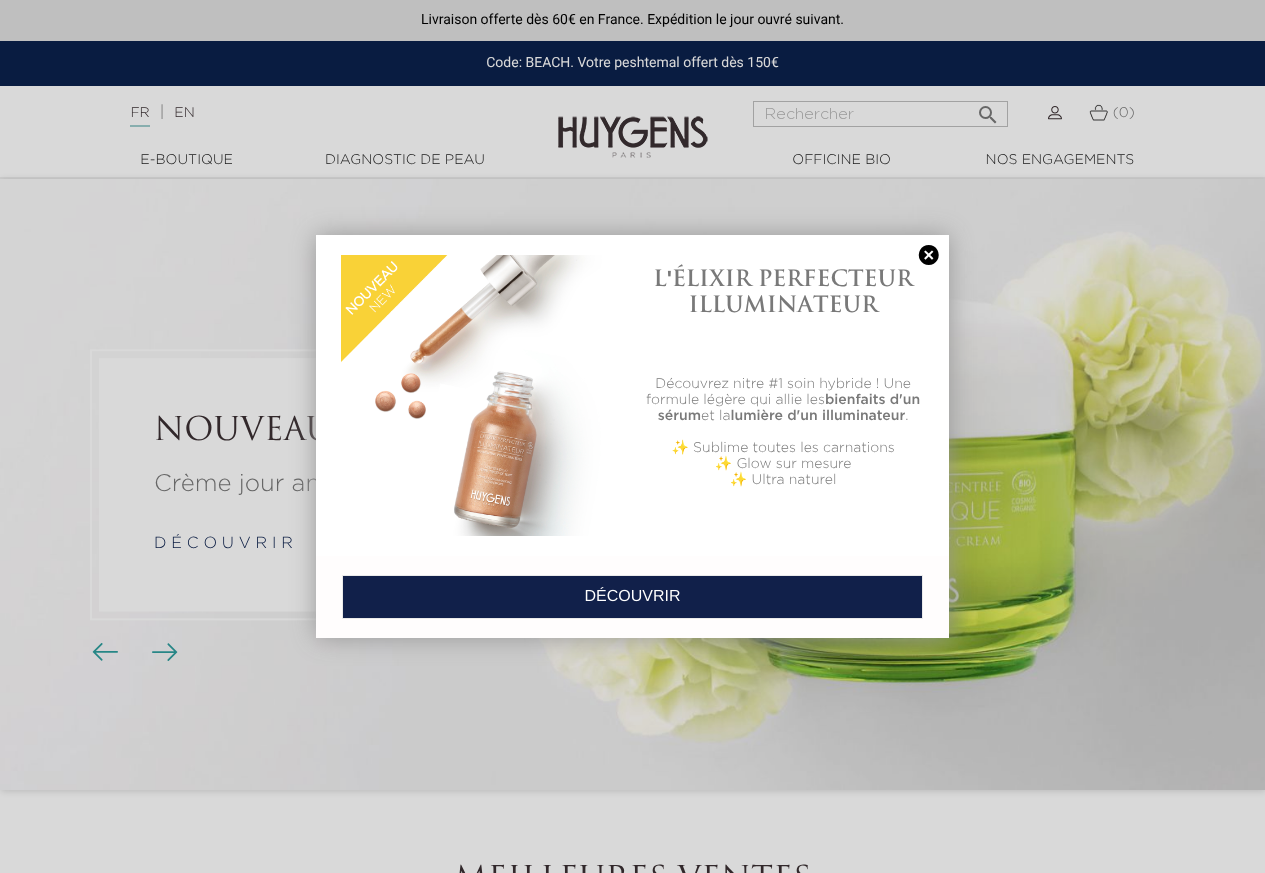 click at bounding box center [929, 255] 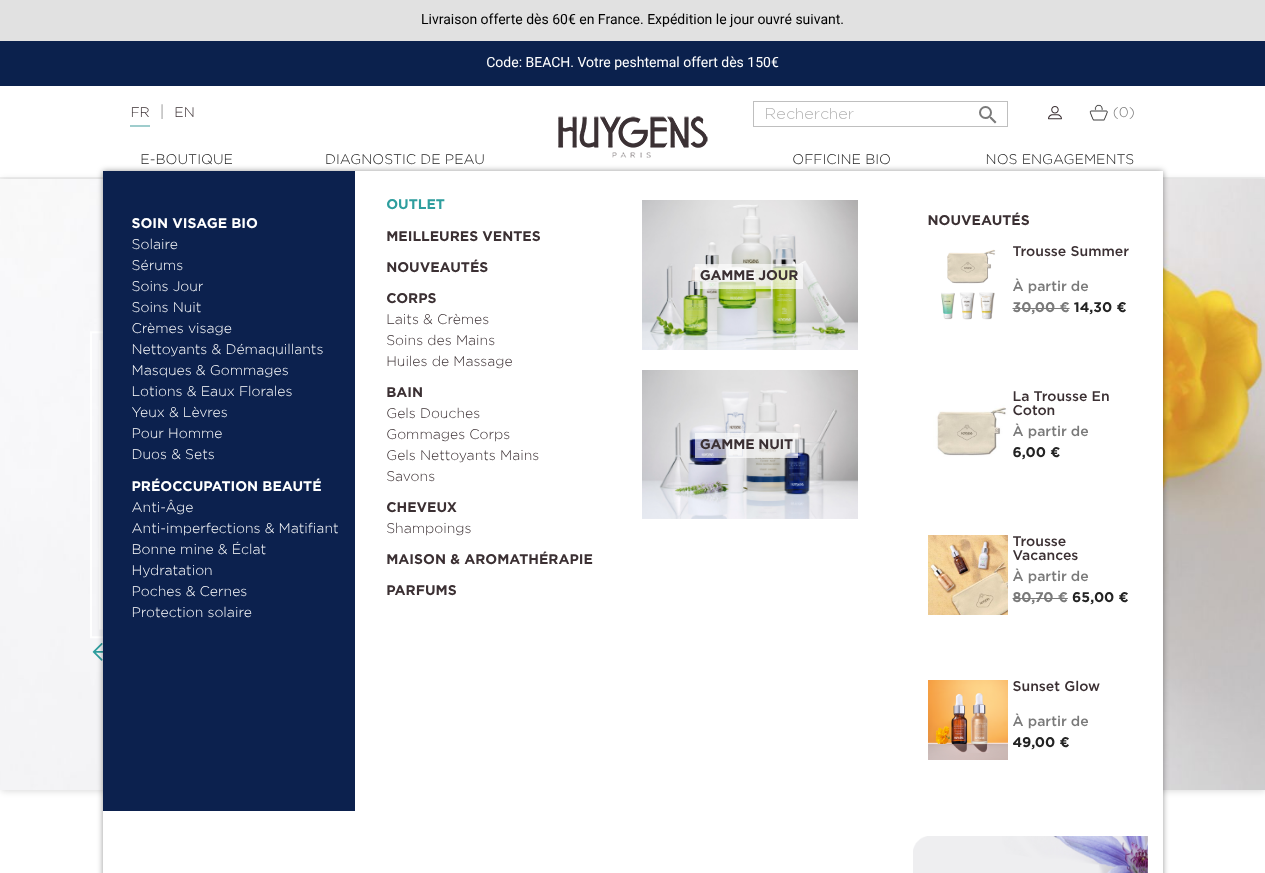 click on "OUTLET" at bounding box center [498, 200] 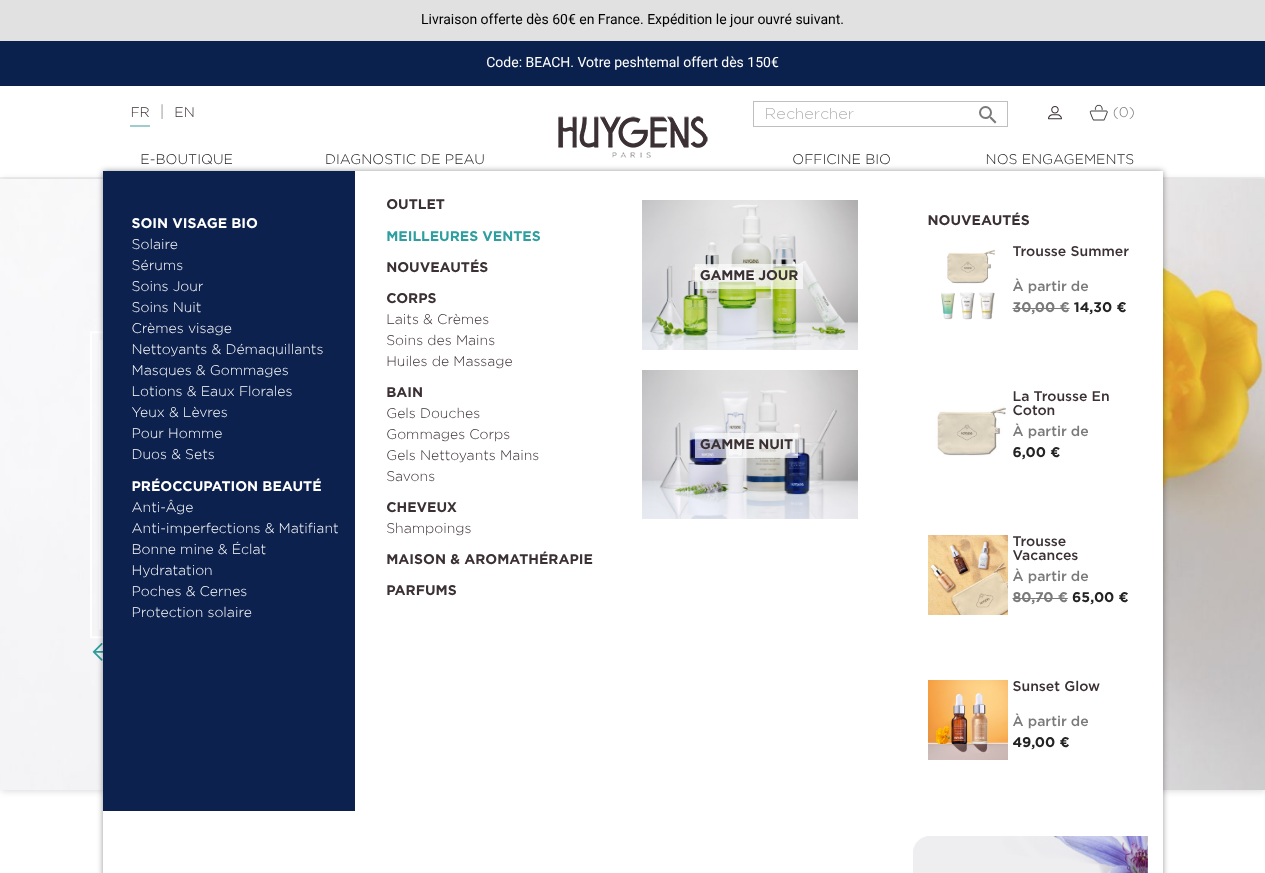 click on "Meilleures Ventes" at bounding box center [498, 232] 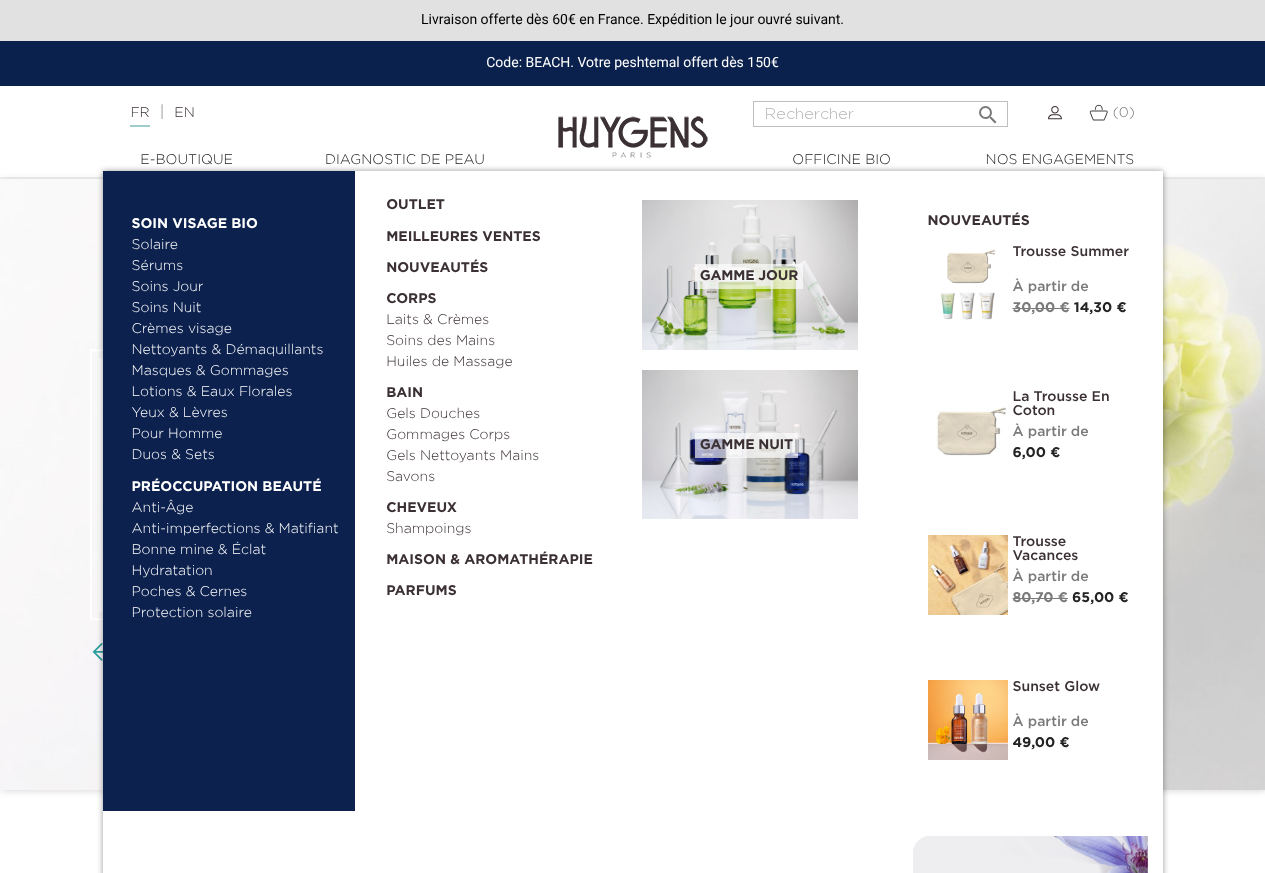 click on "Anti-imperfections & Matifiant" at bounding box center [236, 529] 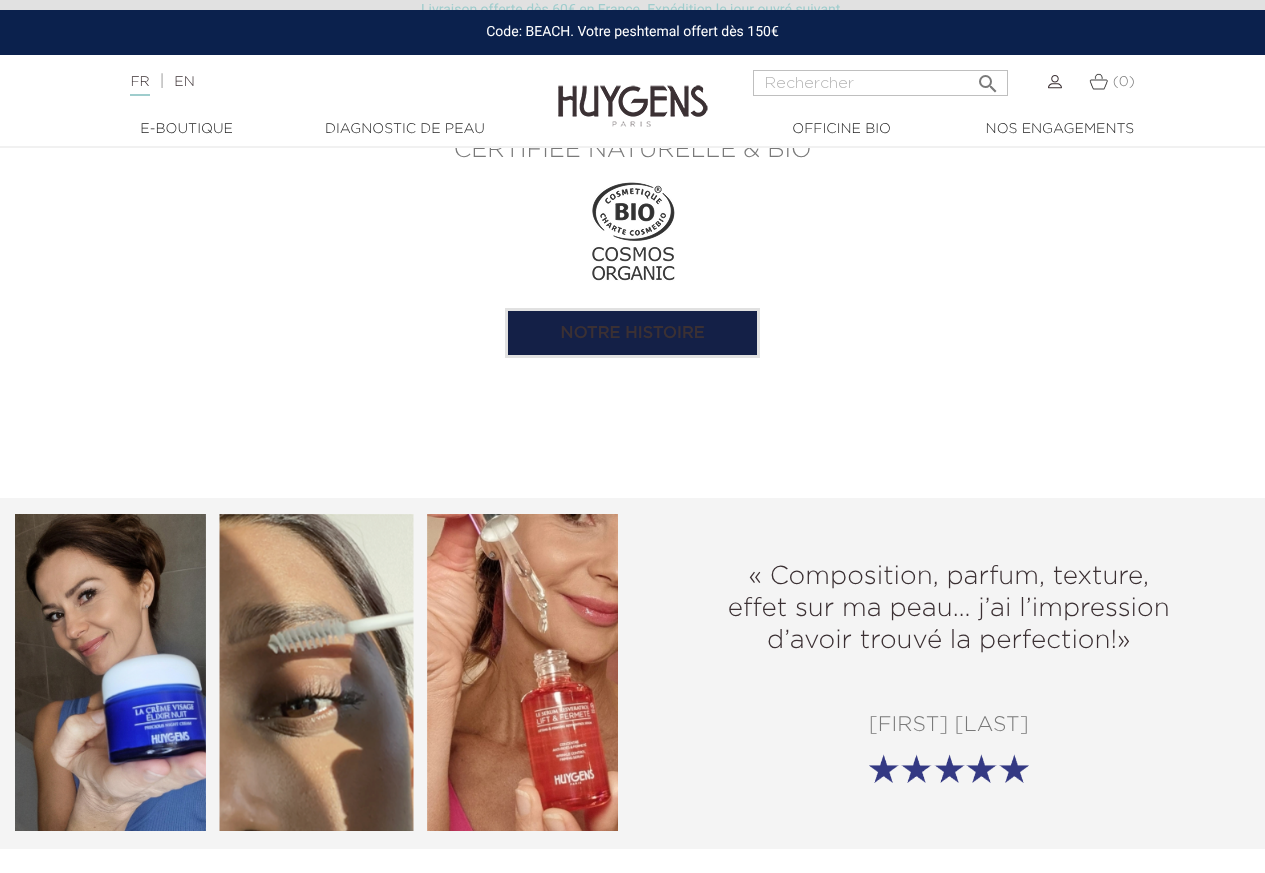 scroll, scrollTop: 2300, scrollLeft: 0, axis: vertical 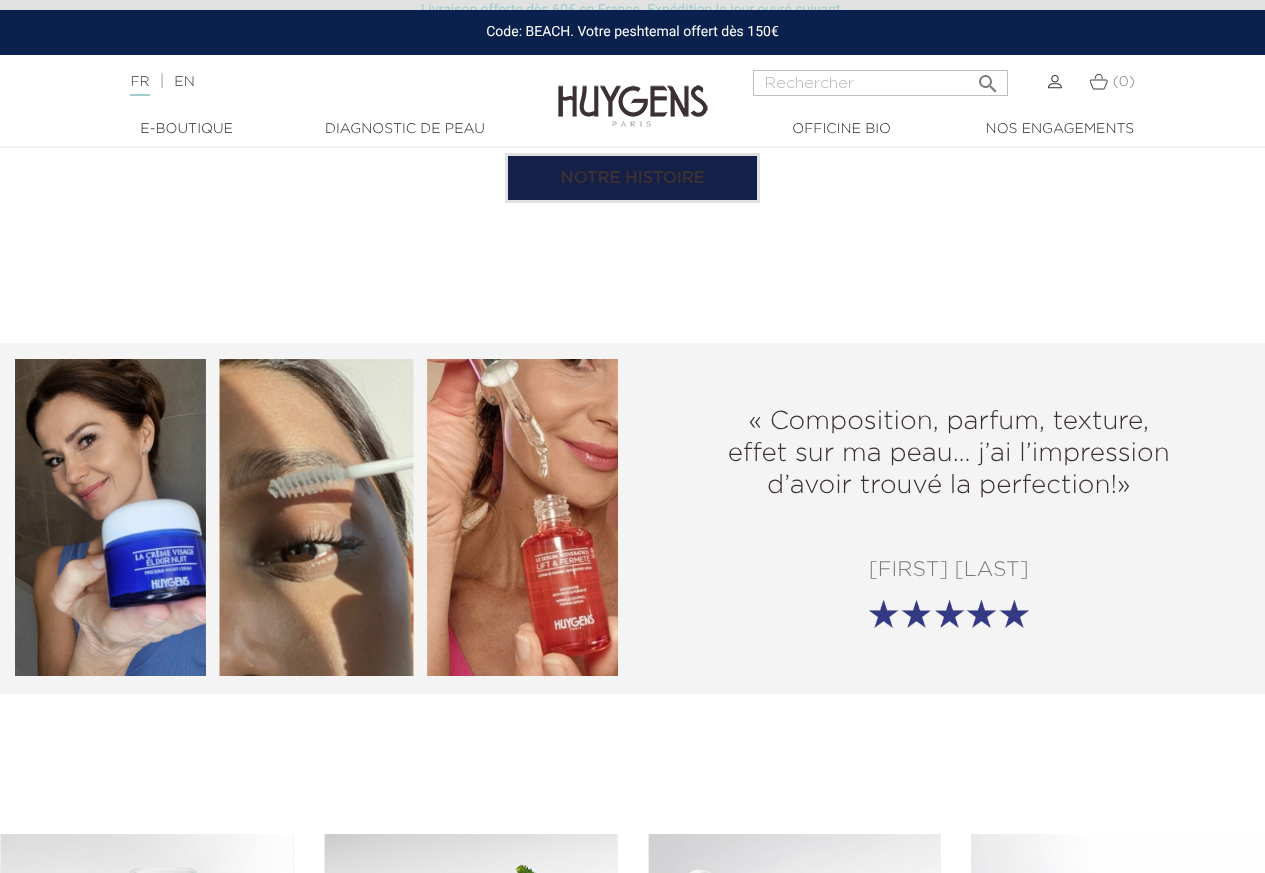 click on "« Composition, parfum, texture, effet sur ma peau… j’ai l’impression d’avoir trouvé la
perfection!»
Stef Laure Tharp" at bounding box center [632, 518] 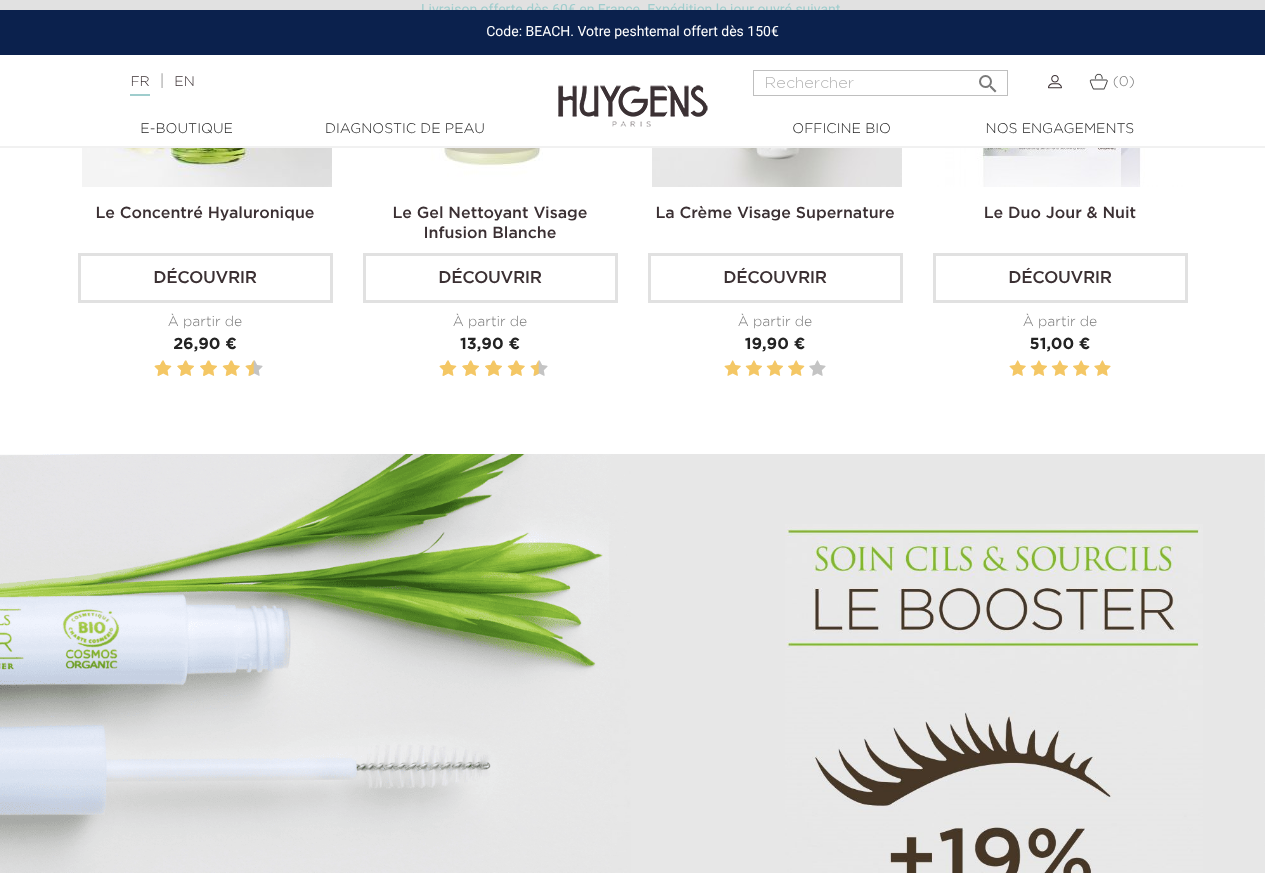 scroll, scrollTop: 700, scrollLeft: 0, axis: vertical 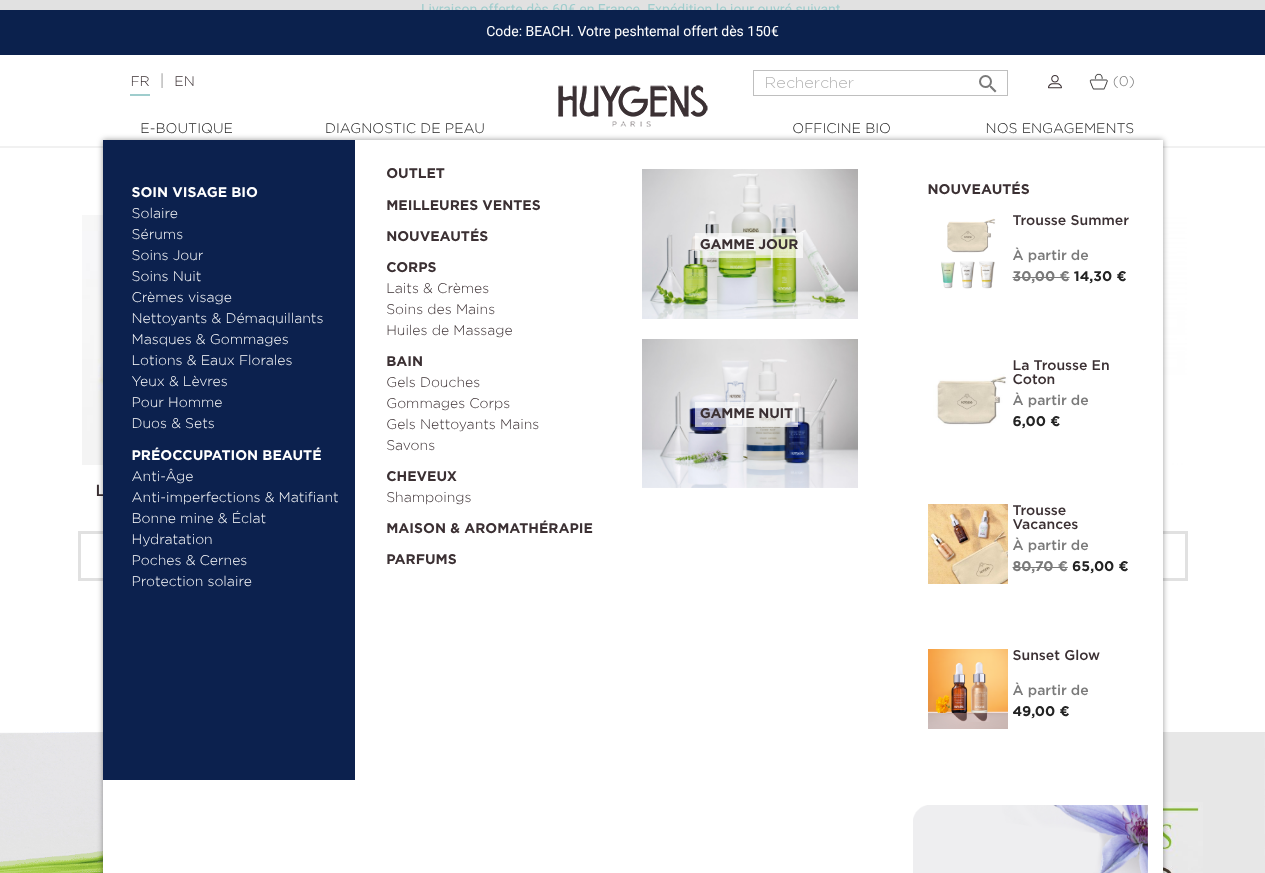 click on "Hydratation" at bounding box center (236, 540) 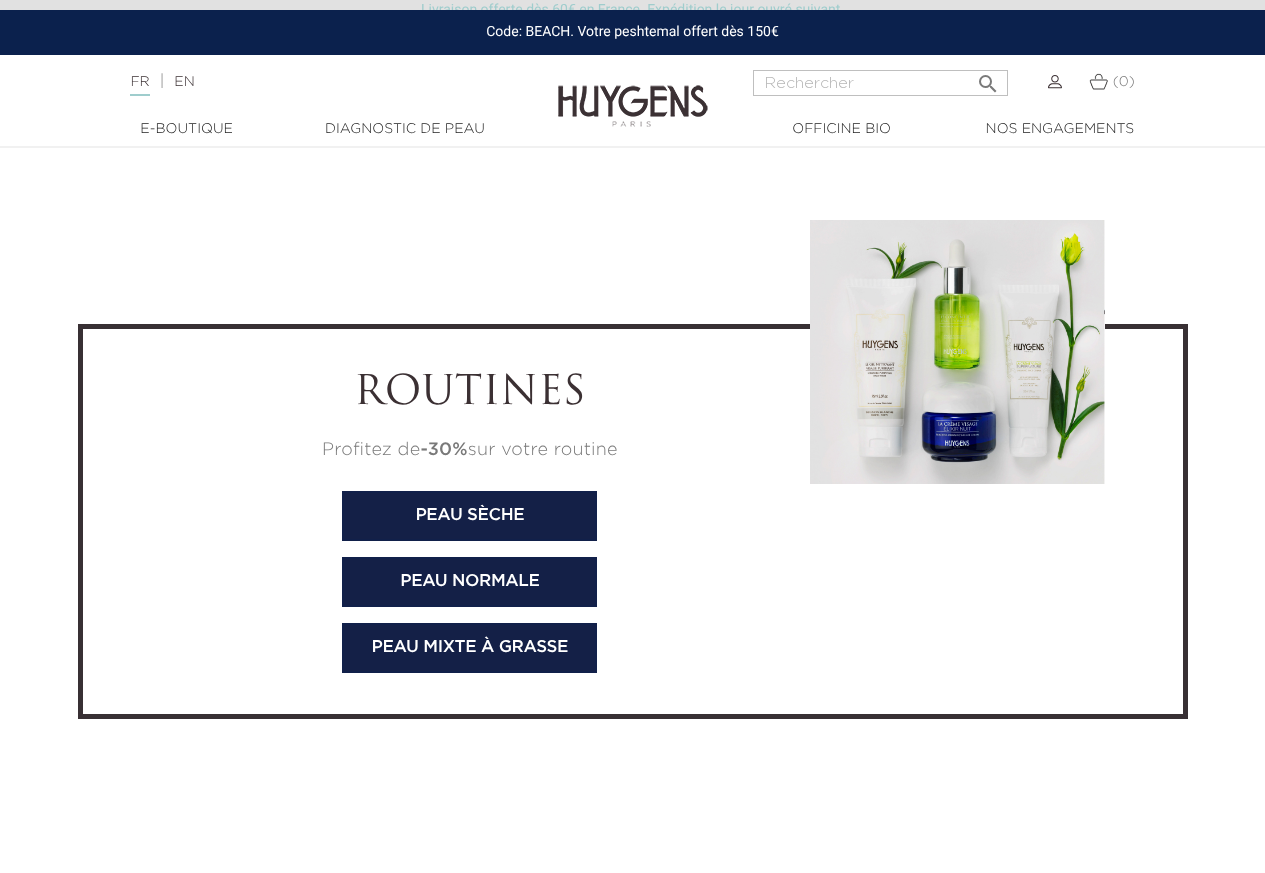 scroll, scrollTop: 6500, scrollLeft: 0, axis: vertical 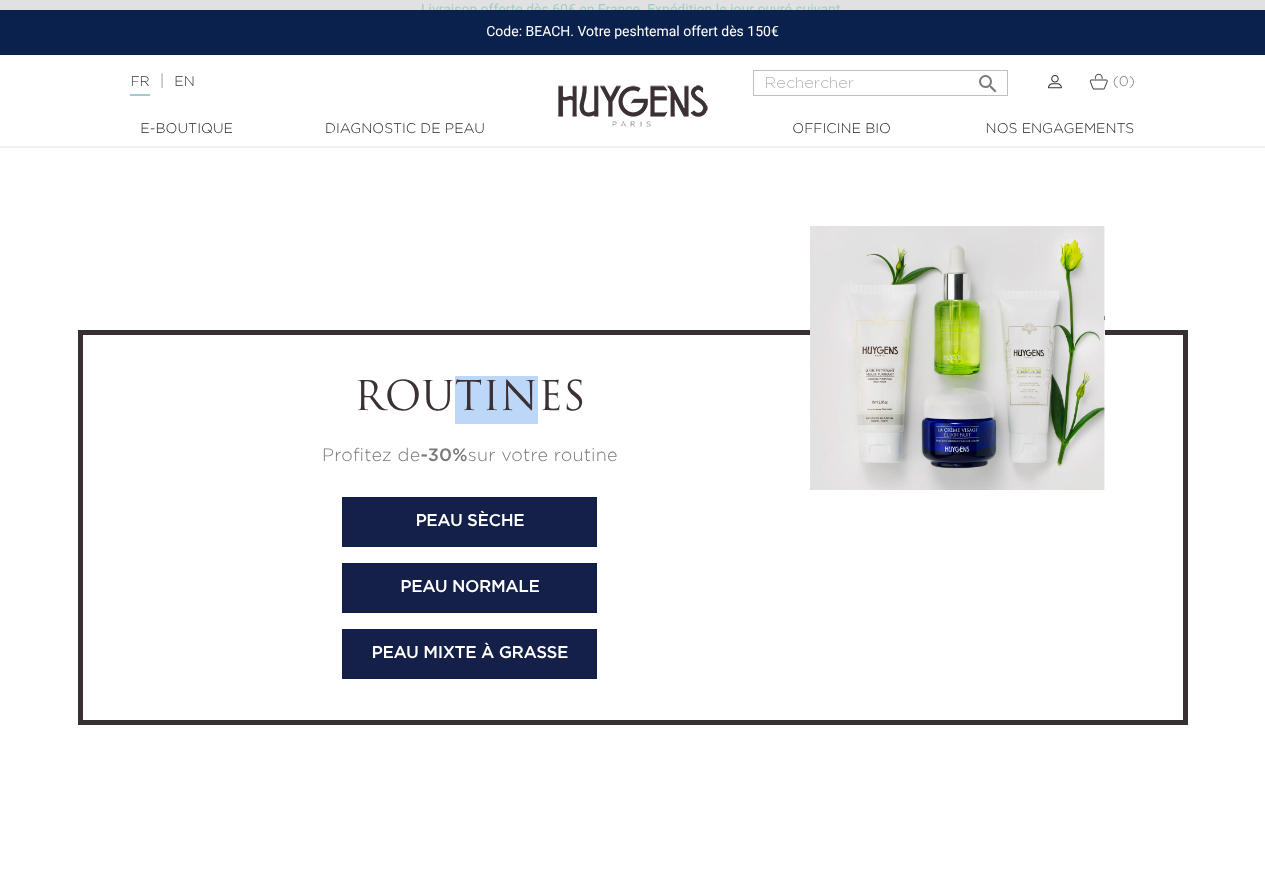 drag, startPoint x: 466, startPoint y: 393, endPoint x: 537, endPoint y: 390, distance: 71.063354 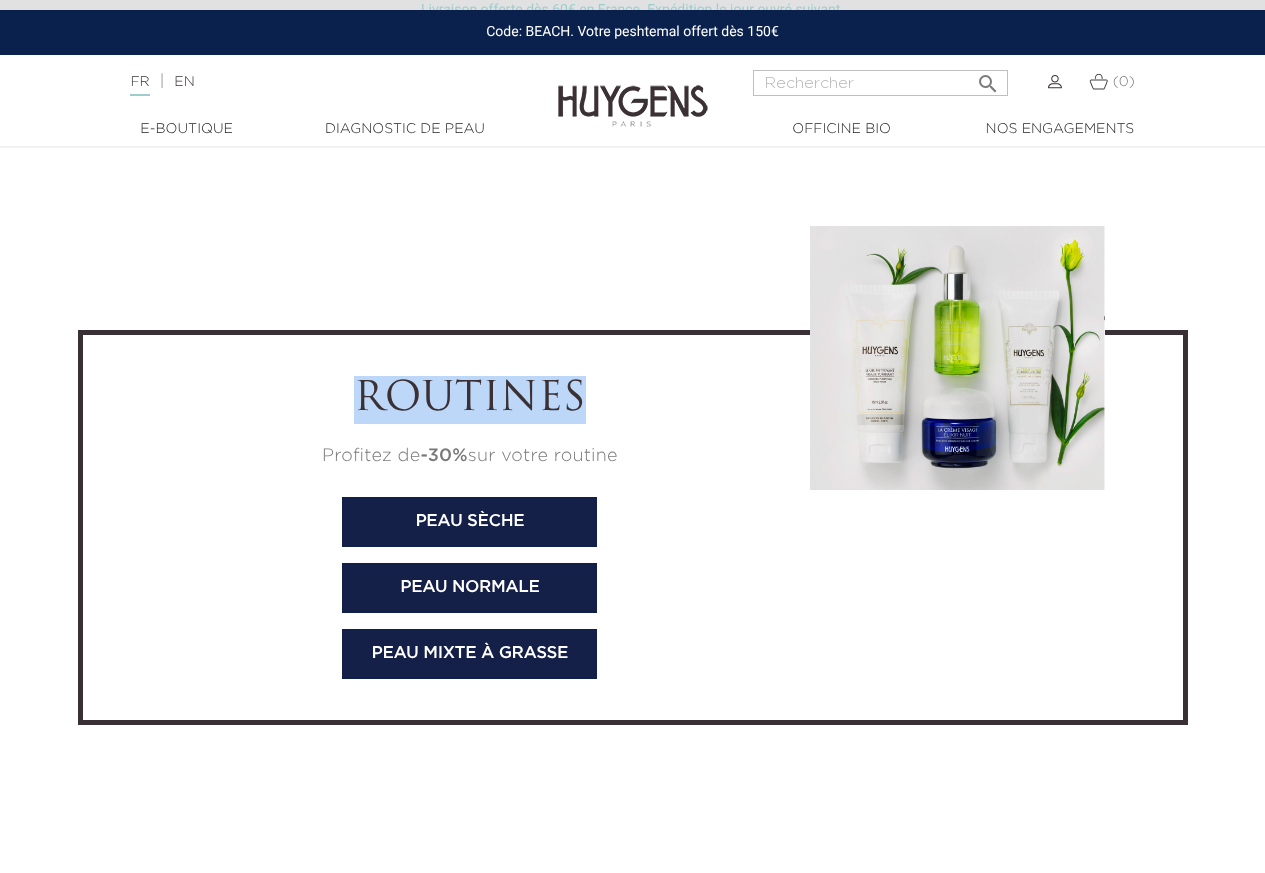click on "Routines" at bounding box center [470, 400] 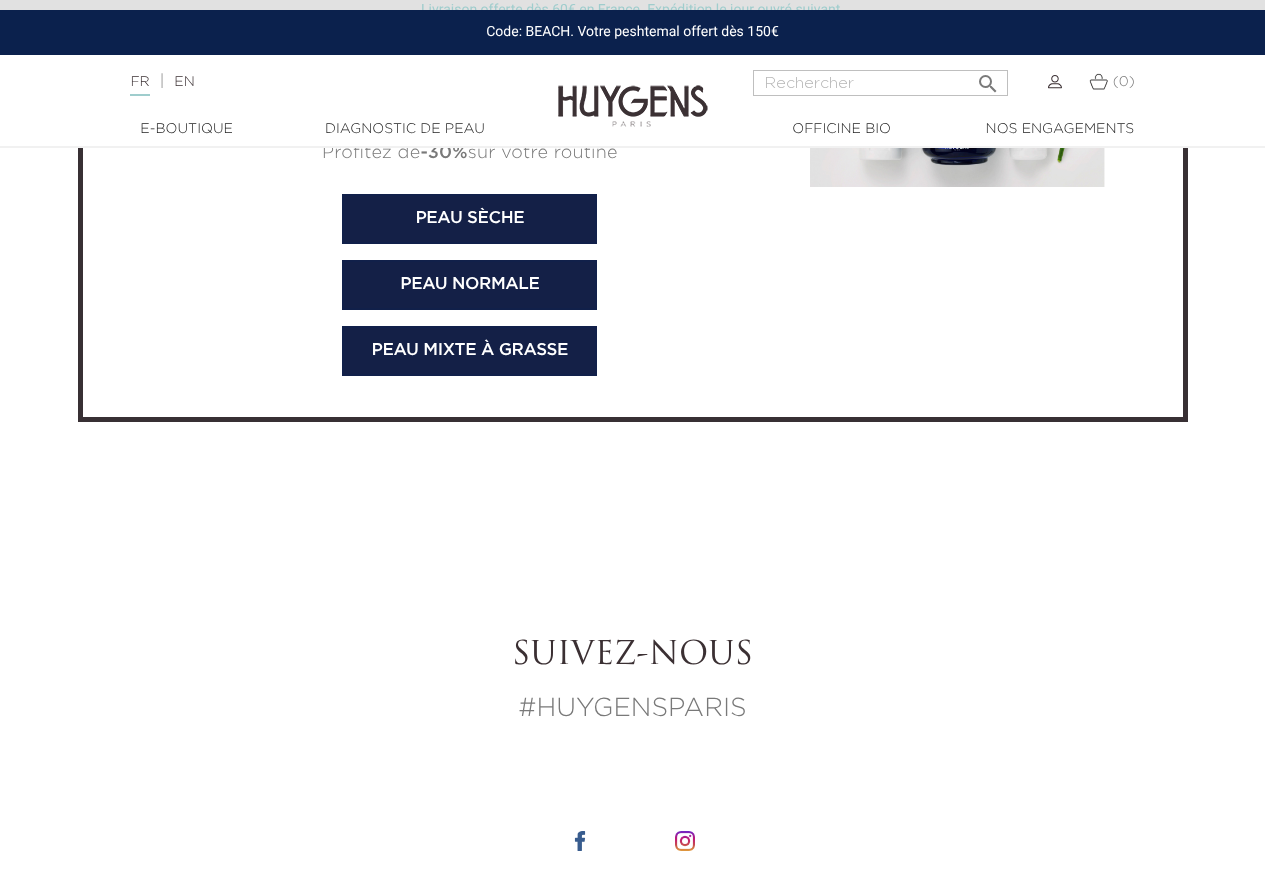 scroll, scrollTop: 6500, scrollLeft: 0, axis: vertical 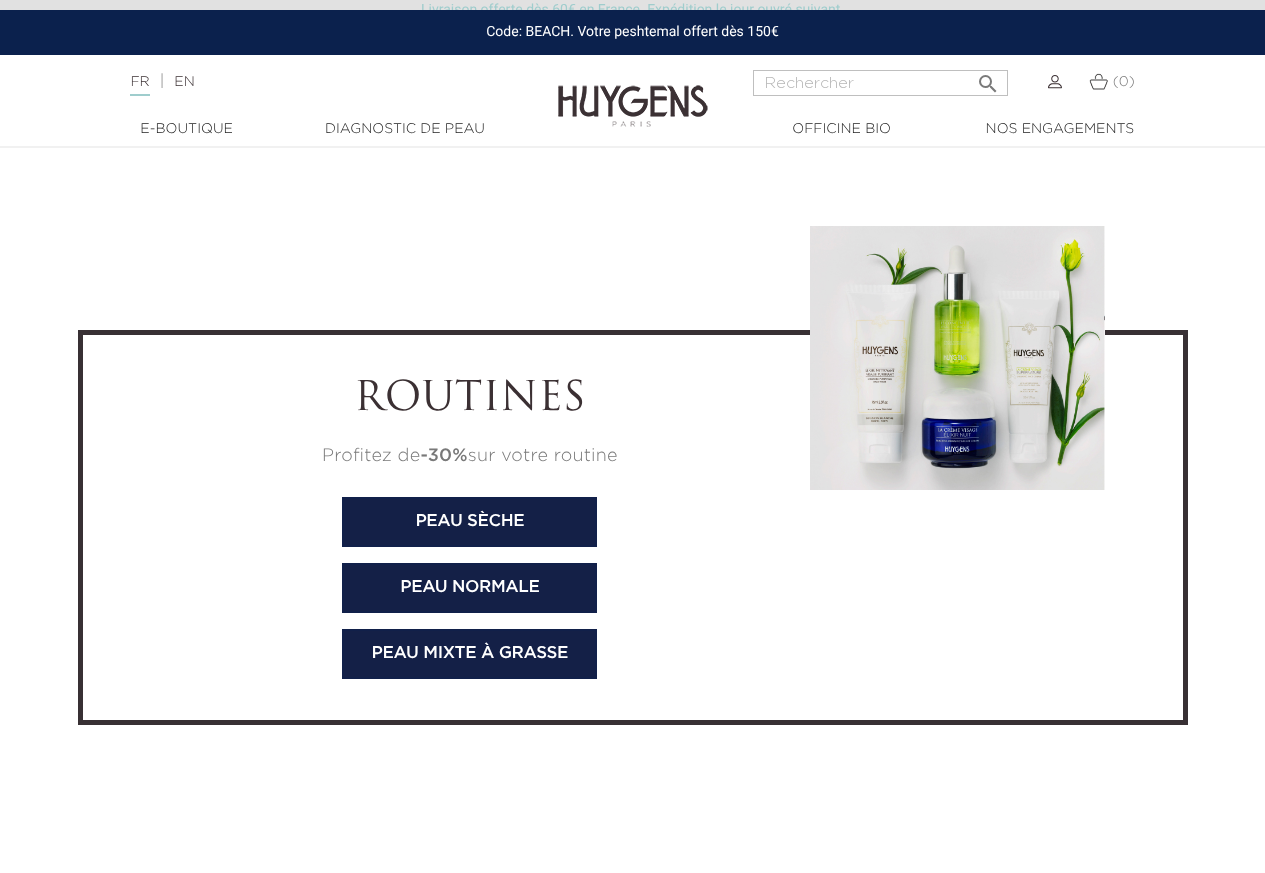 click on "Routines
Profitez de  -30%  sur votre routine
Peau sèche
Peau normale
Peau mixte à grasse" at bounding box center [633, 535] 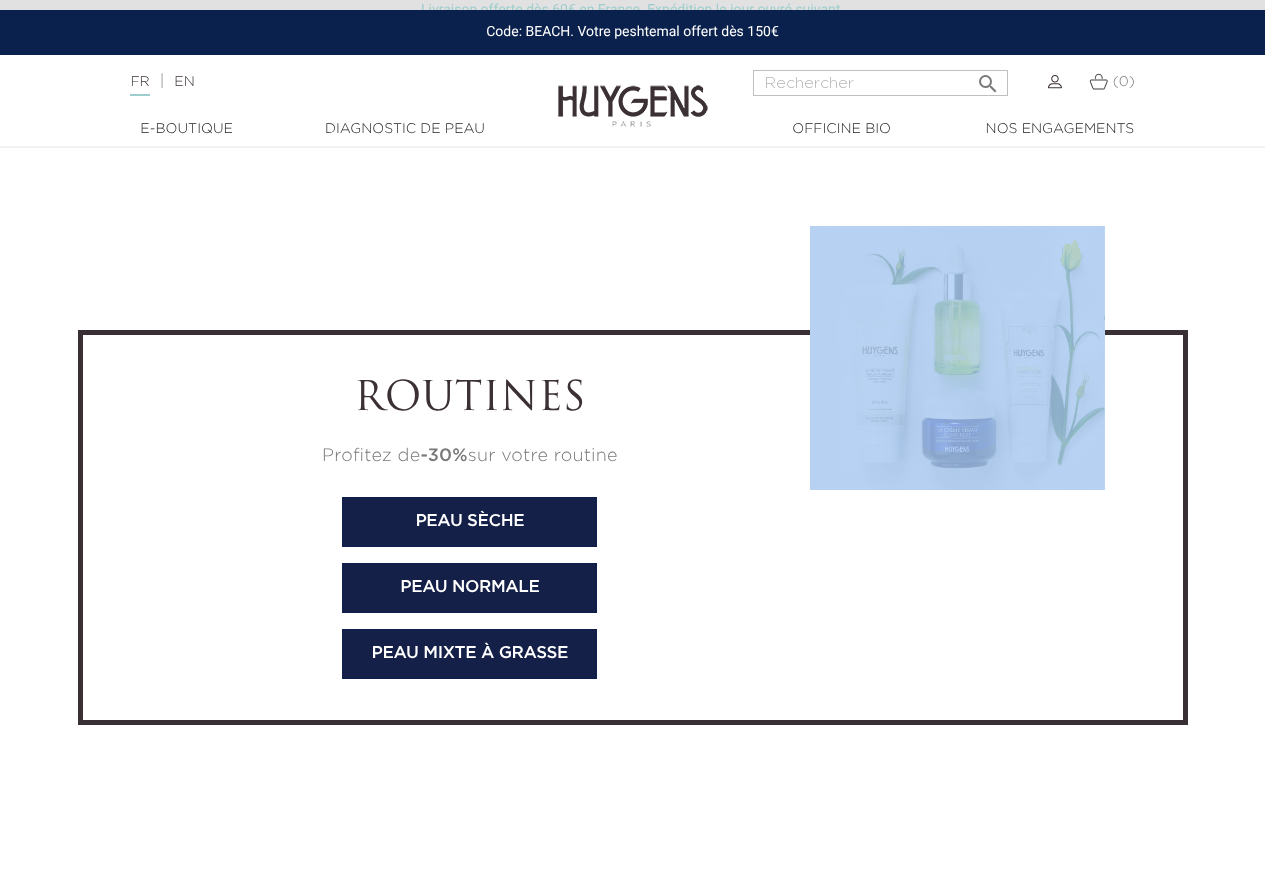 click on "Routines
Profitez de  -30%  sur votre routine
Peau sèche
Peau normale
Peau mixte à grasse" at bounding box center (633, 535) 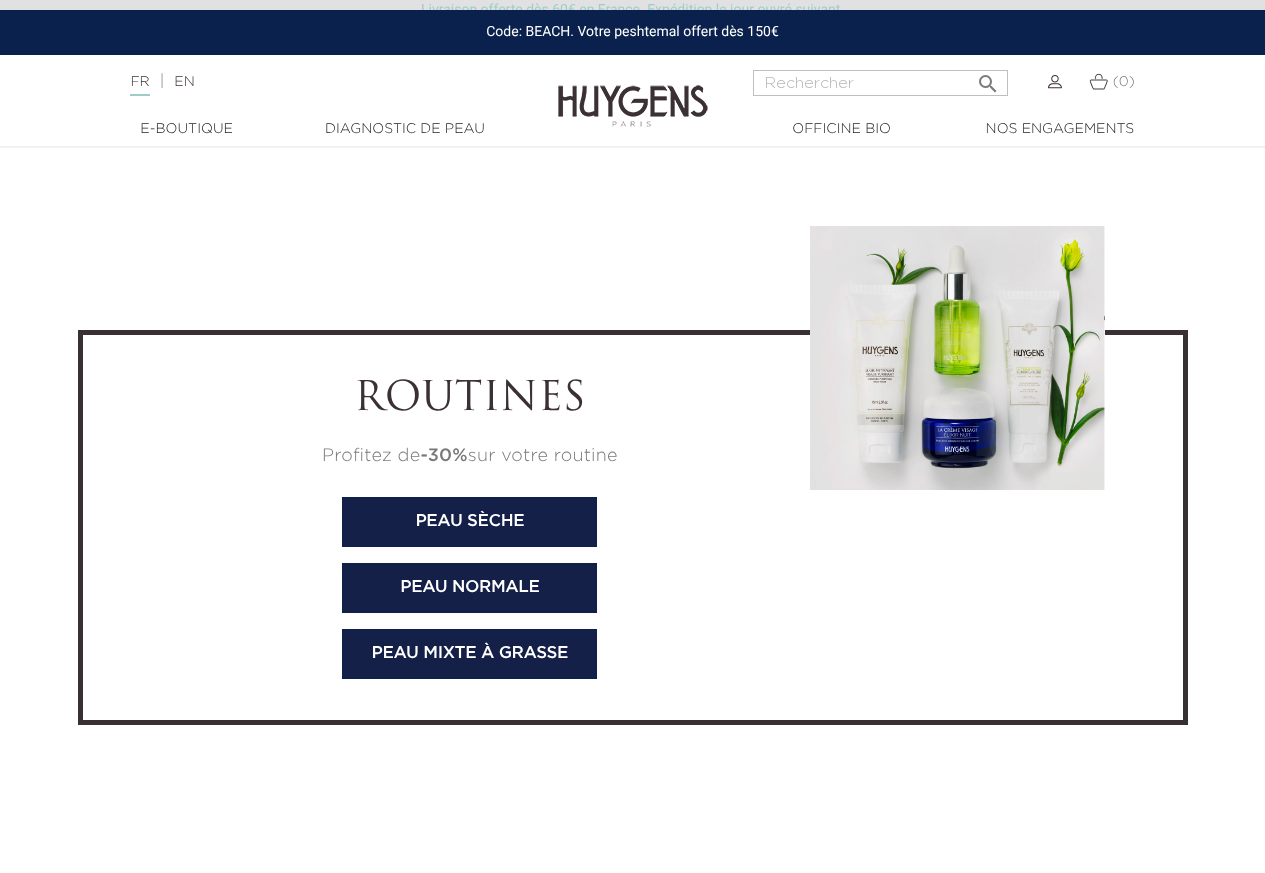 click on "Routines
Profitez de  -30%  sur votre routine
Peau sèche
Peau normale
Peau mixte à grasse" at bounding box center [633, 535] 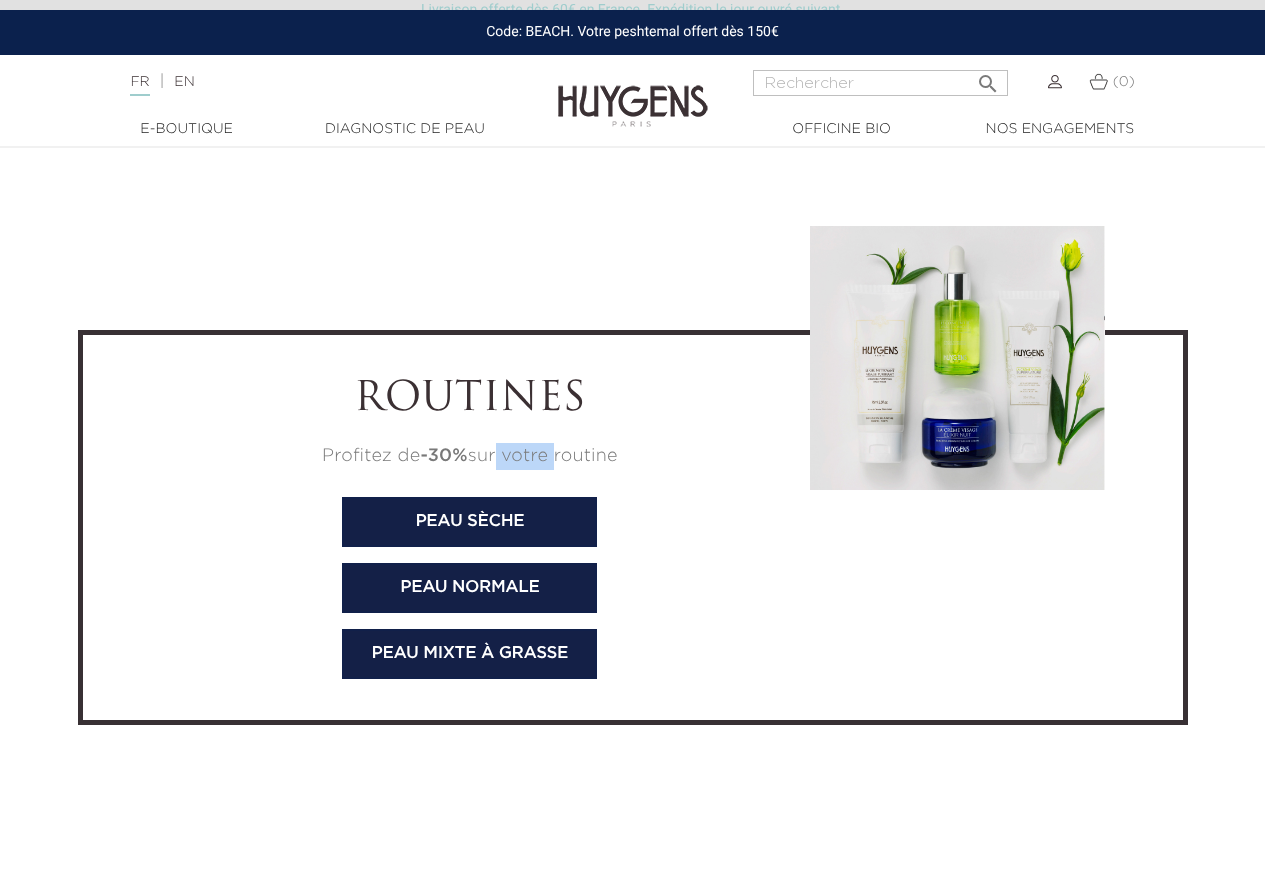 drag, startPoint x: 496, startPoint y: 457, endPoint x: 553, endPoint y: 457, distance: 57 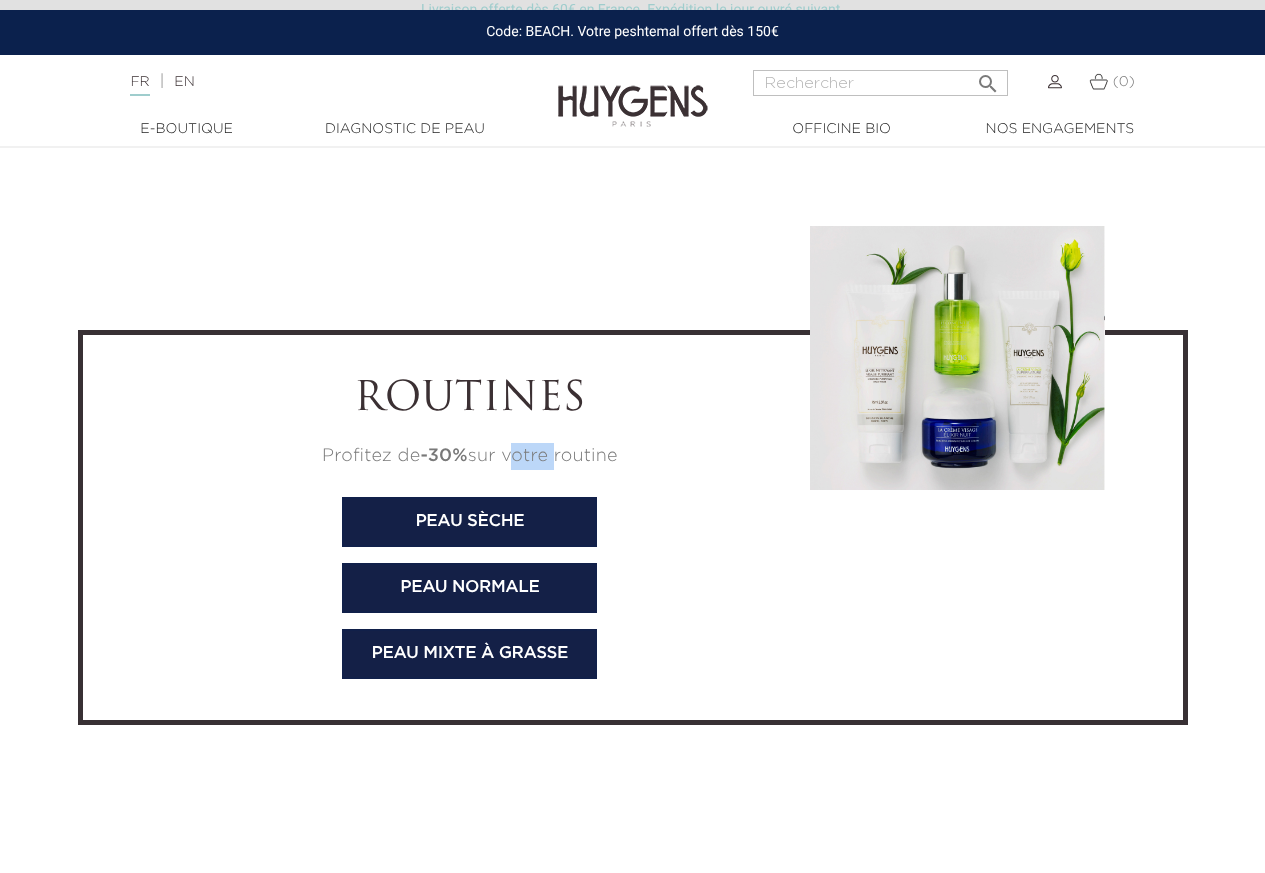 drag, startPoint x: 525, startPoint y: 457, endPoint x: 514, endPoint y: 458, distance: 11.045361 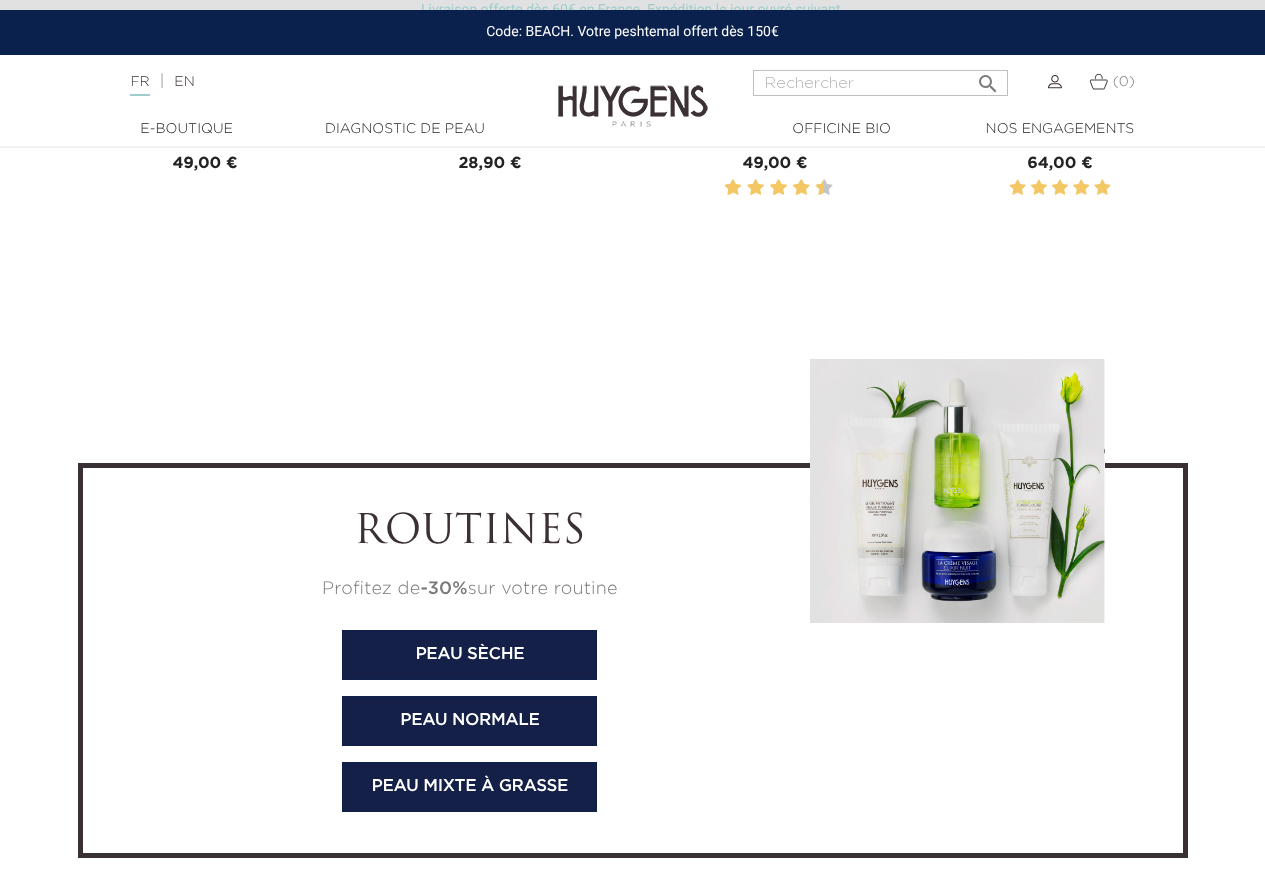 scroll, scrollTop: 6400, scrollLeft: 0, axis: vertical 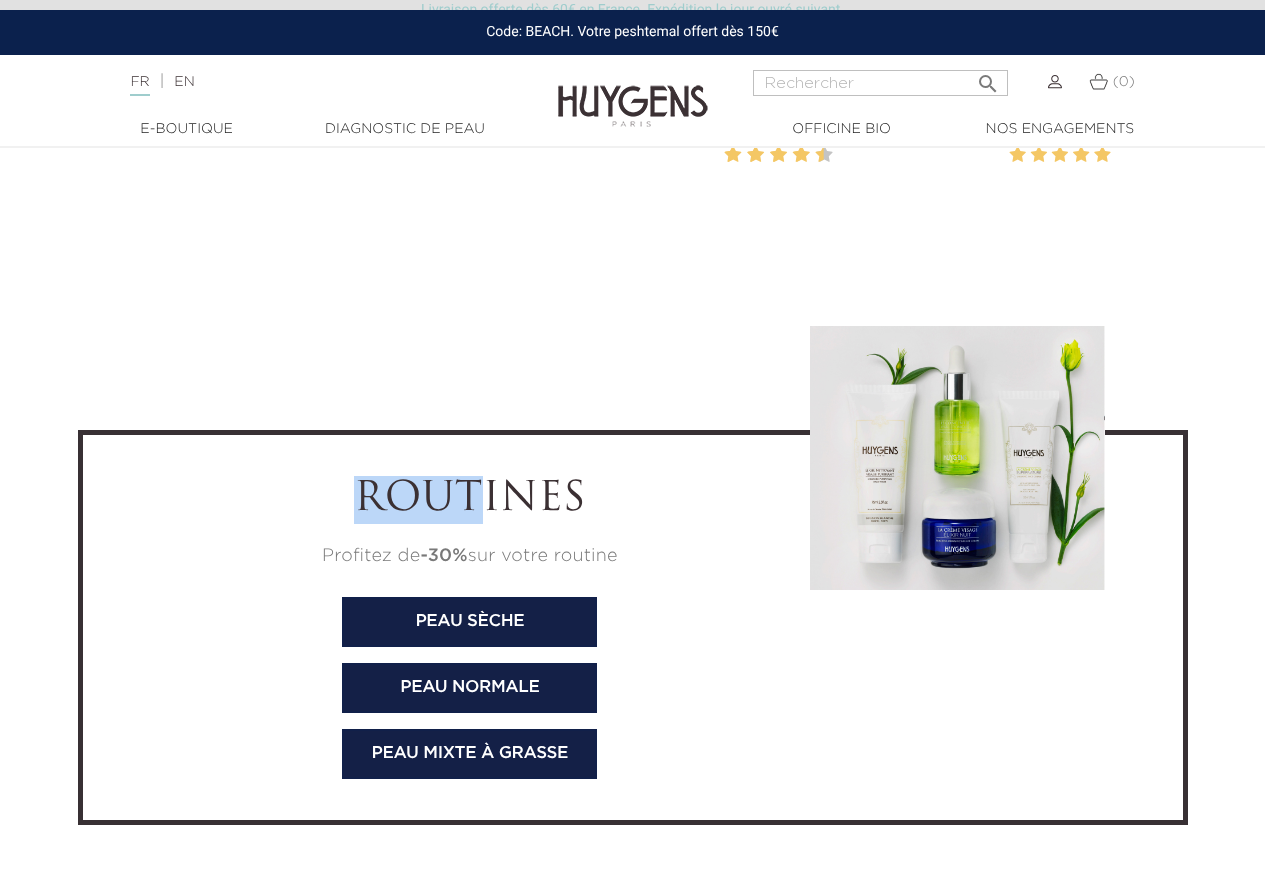 drag, startPoint x: 378, startPoint y: 499, endPoint x: 503, endPoint y: 489, distance: 125.39936 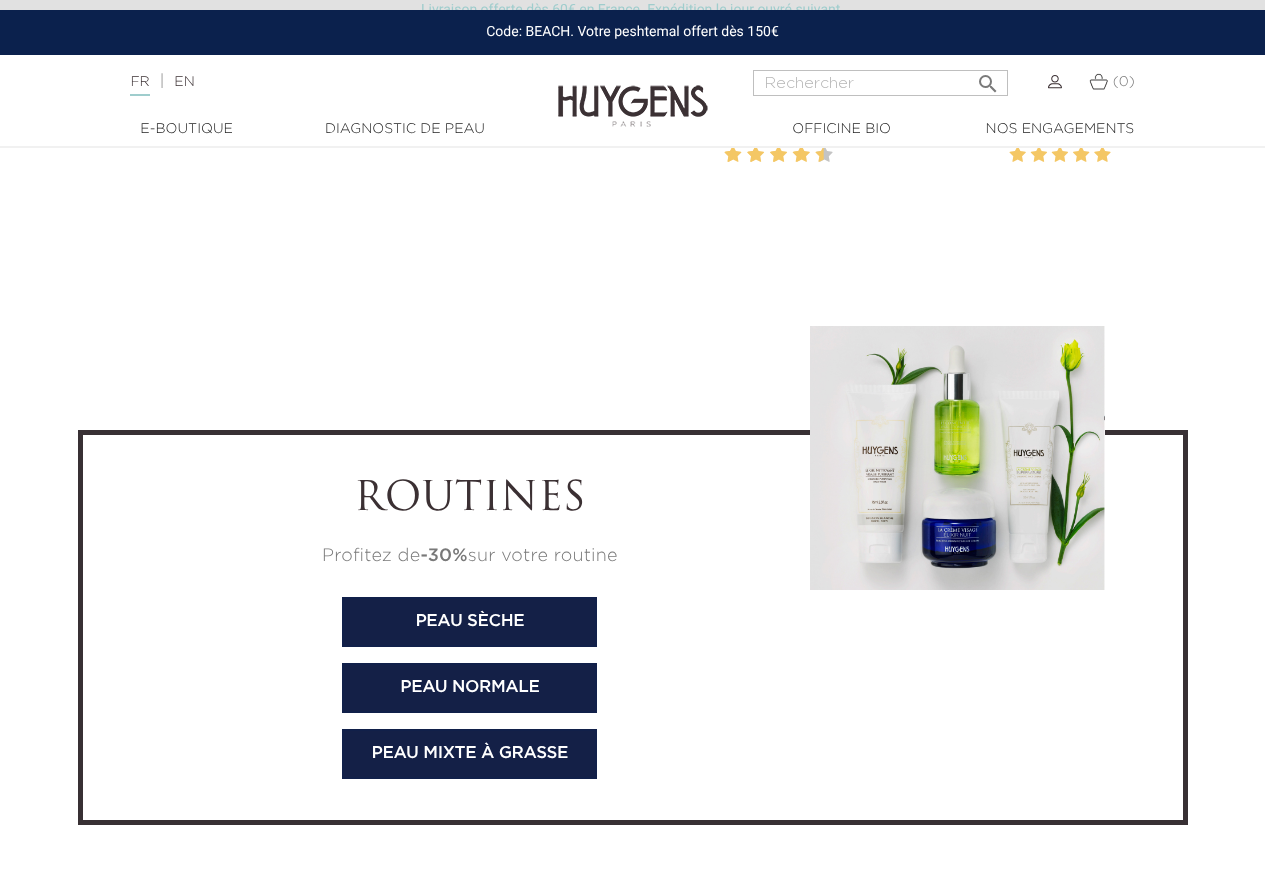 click on "Routines" at bounding box center (470, 500) 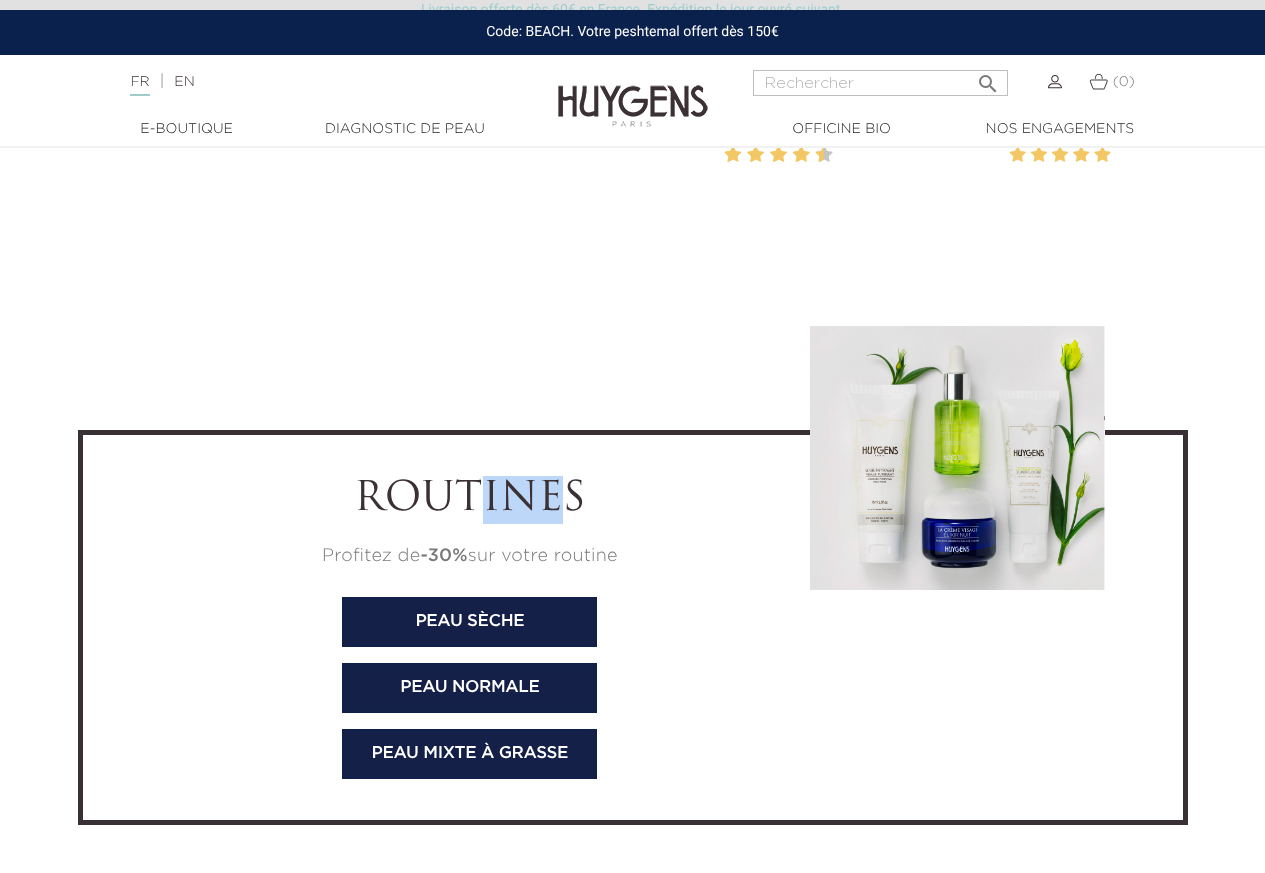 drag, startPoint x: 551, startPoint y: 491, endPoint x: 471, endPoint y: 491, distance: 80 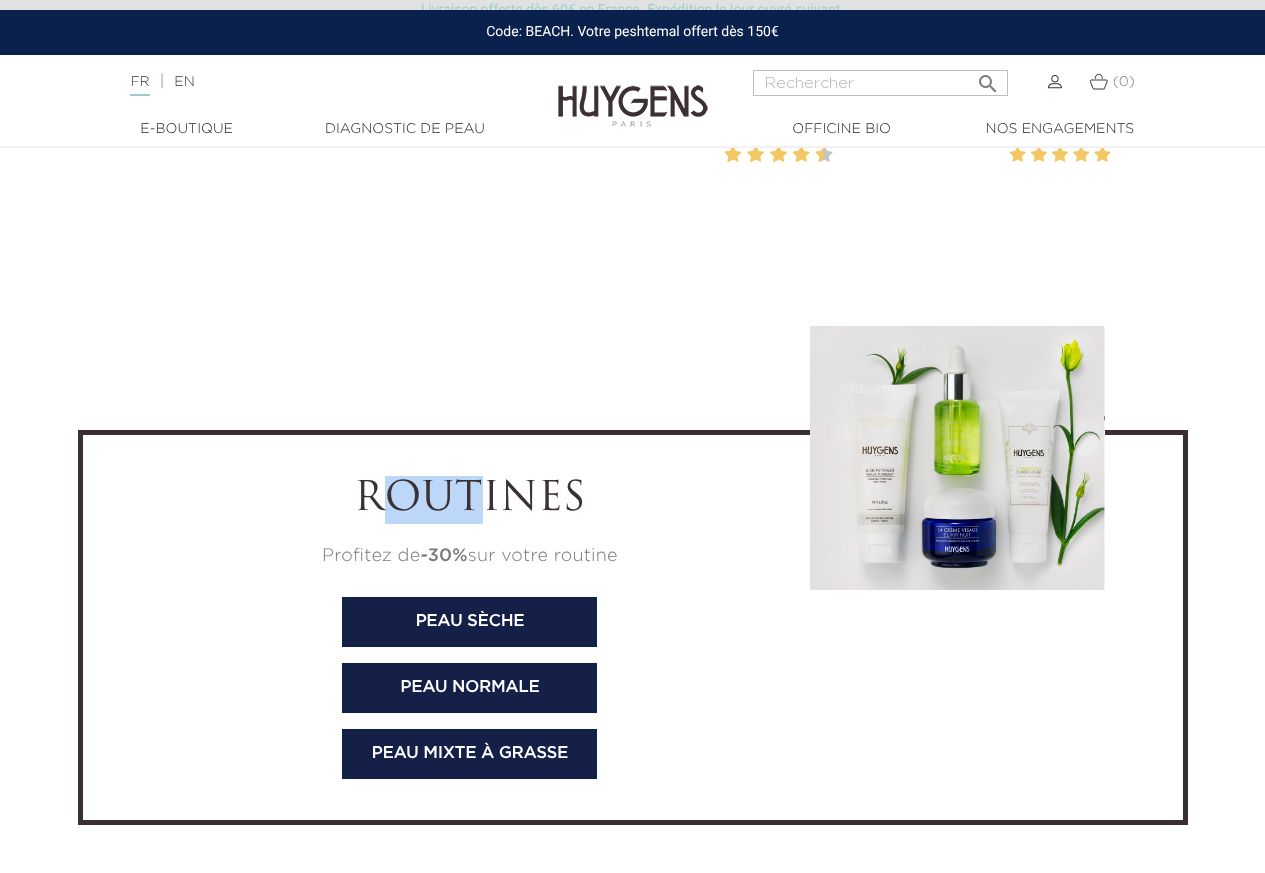 drag, startPoint x: 398, startPoint y: 481, endPoint x: 491, endPoint y: 496, distance: 94.20191 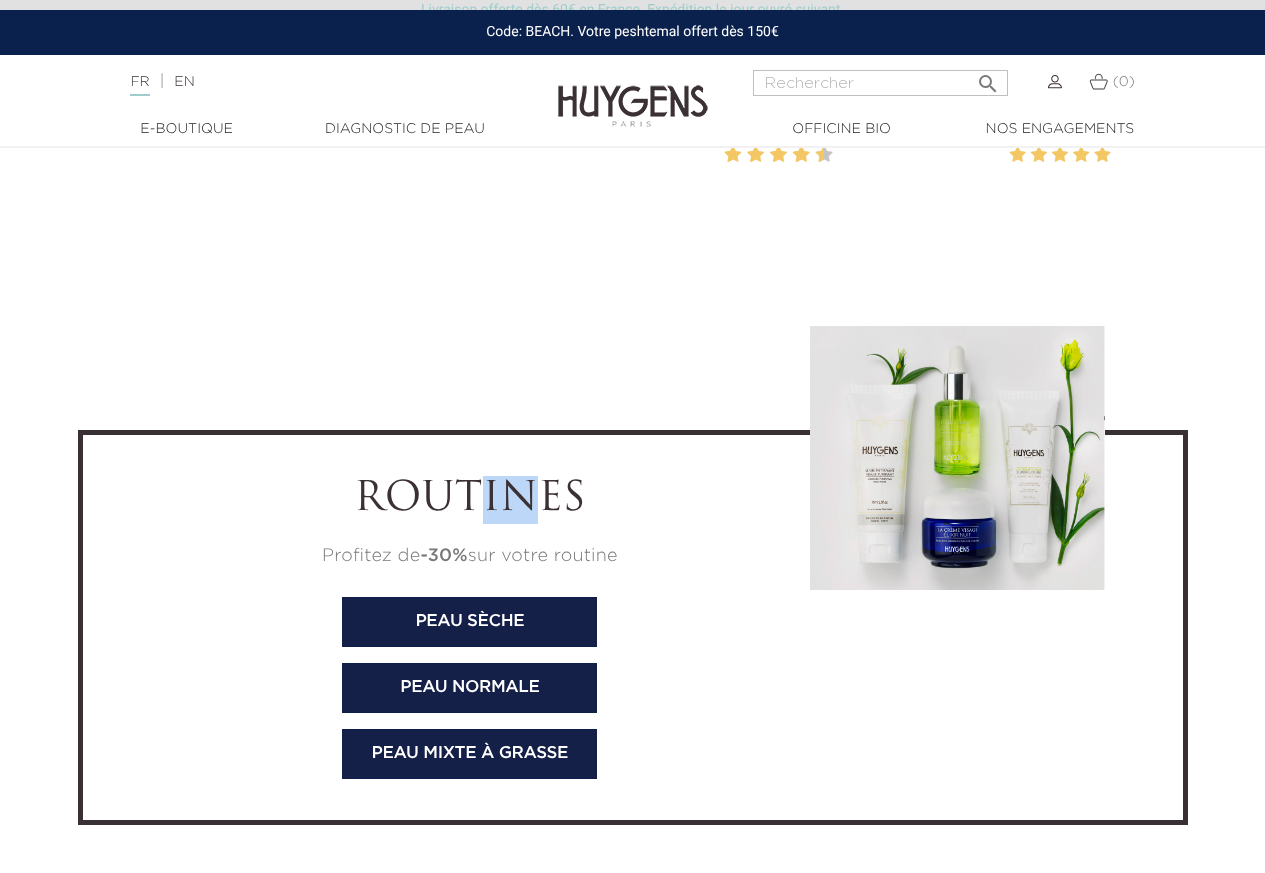drag, startPoint x: 529, startPoint y: 491, endPoint x: 481, endPoint y: 486, distance: 48.259712 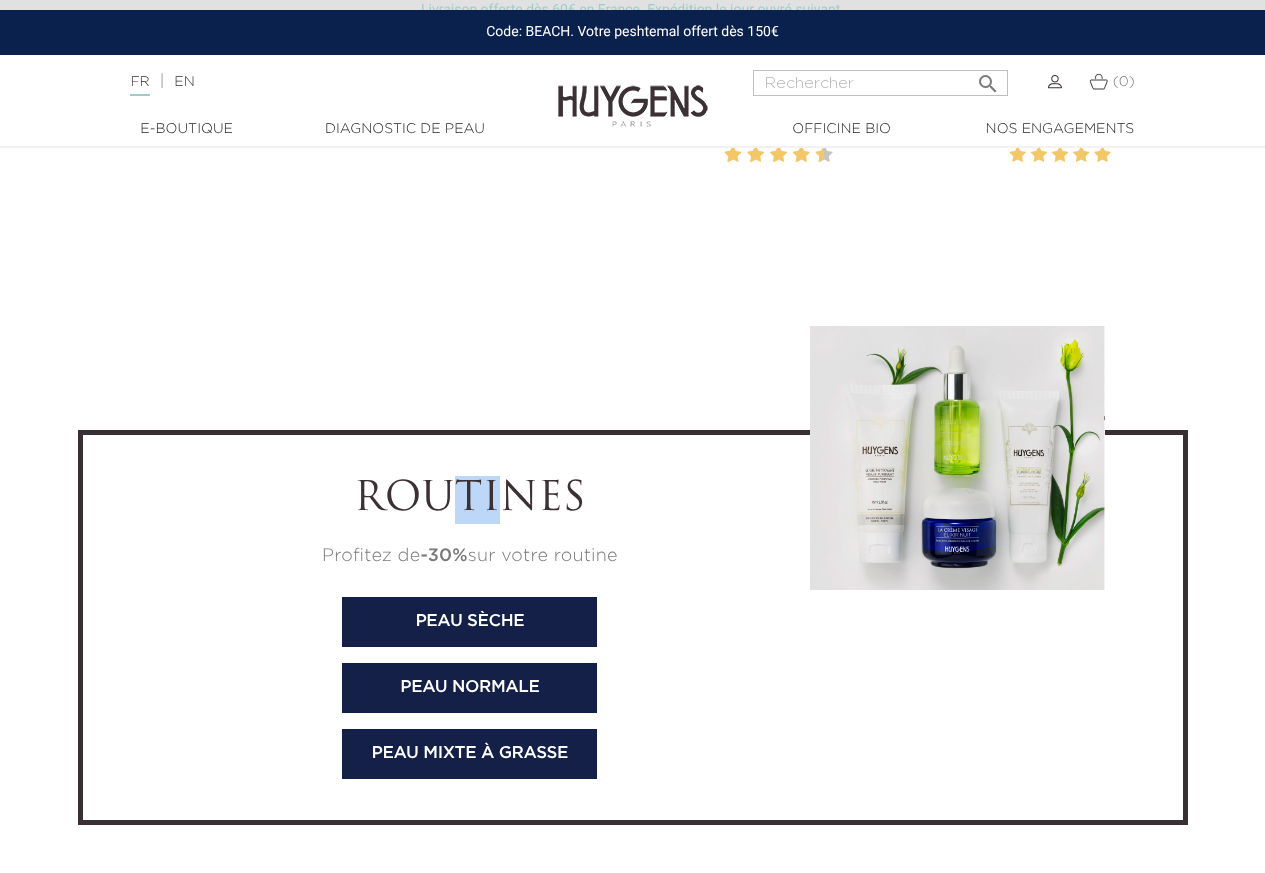 drag, startPoint x: 447, startPoint y: 486, endPoint x: 496, endPoint y: 501, distance: 51.24451 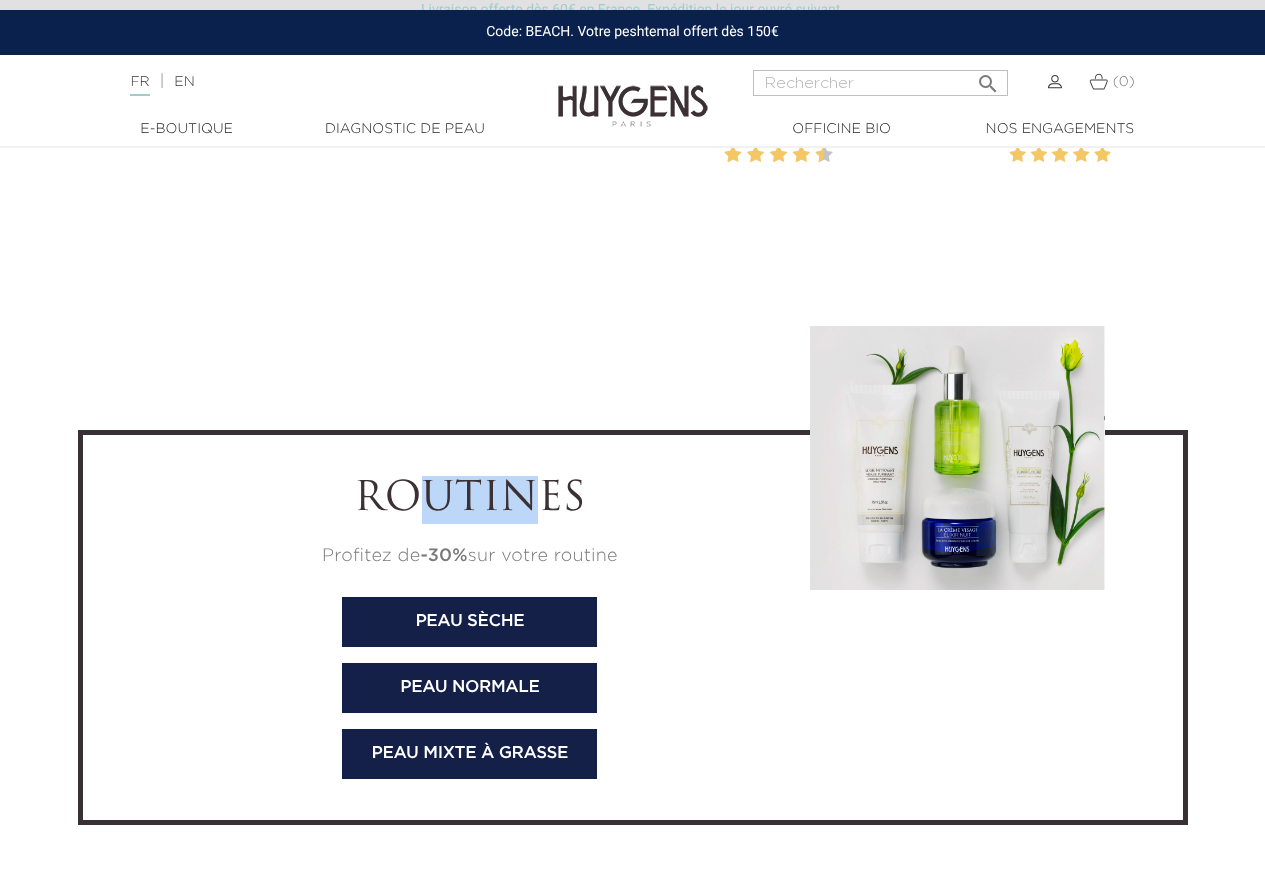 drag, startPoint x: 529, startPoint y: 499, endPoint x: 428, endPoint y: 492, distance: 101.24229 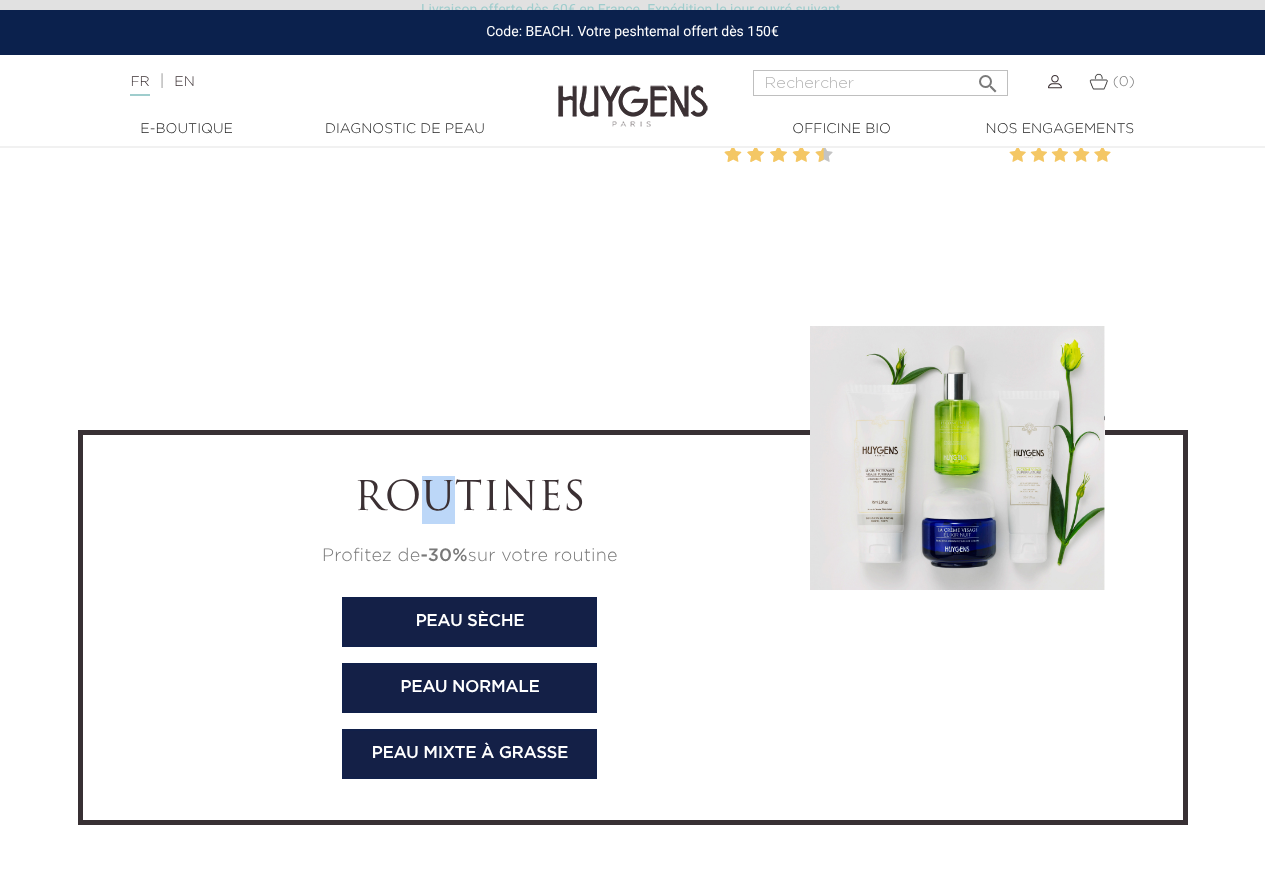 drag, startPoint x: 431, startPoint y: 489, endPoint x: 461, endPoint y: 493, distance: 30.265491 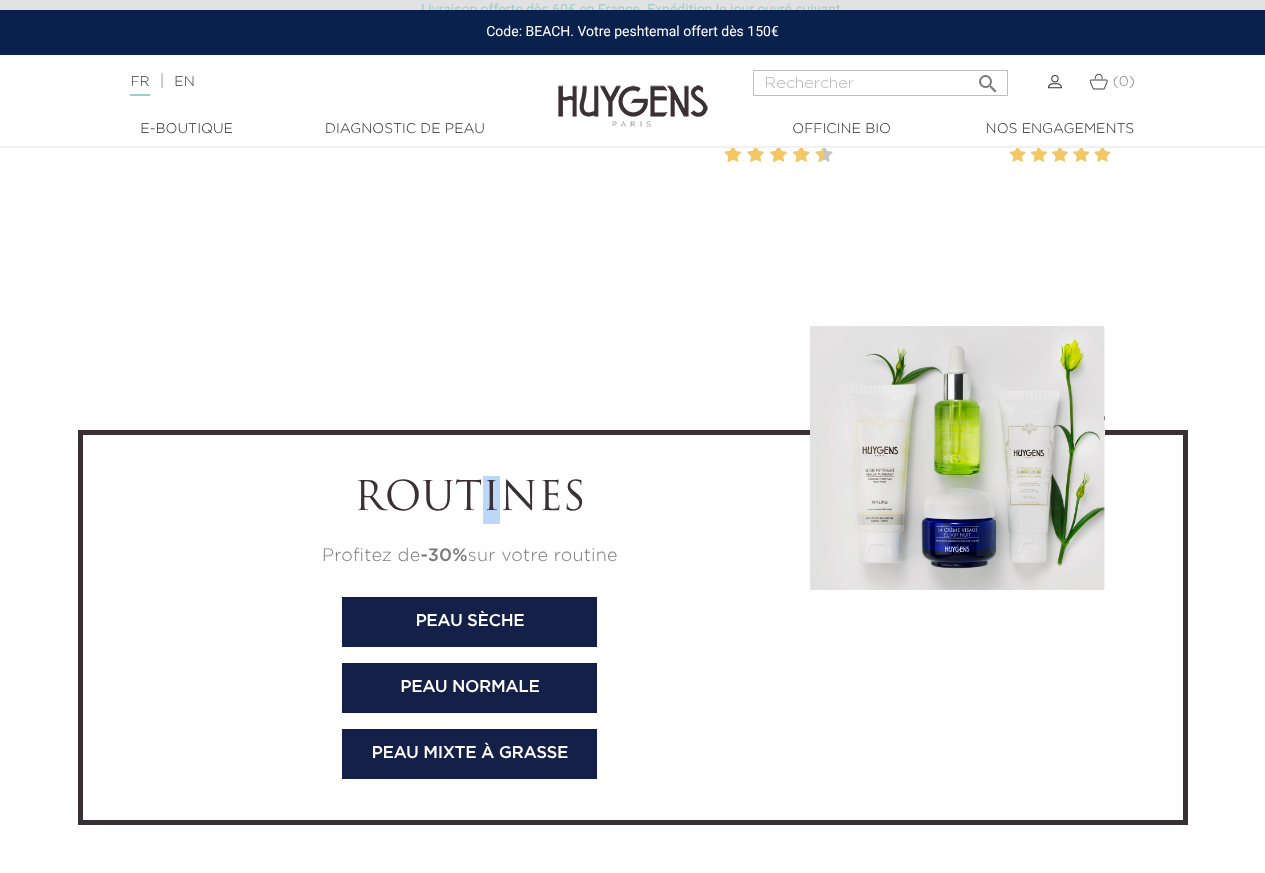 drag, startPoint x: 502, startPoint y: 496, endPoint x: 473, endPoint y: 497, distance: 29.017237 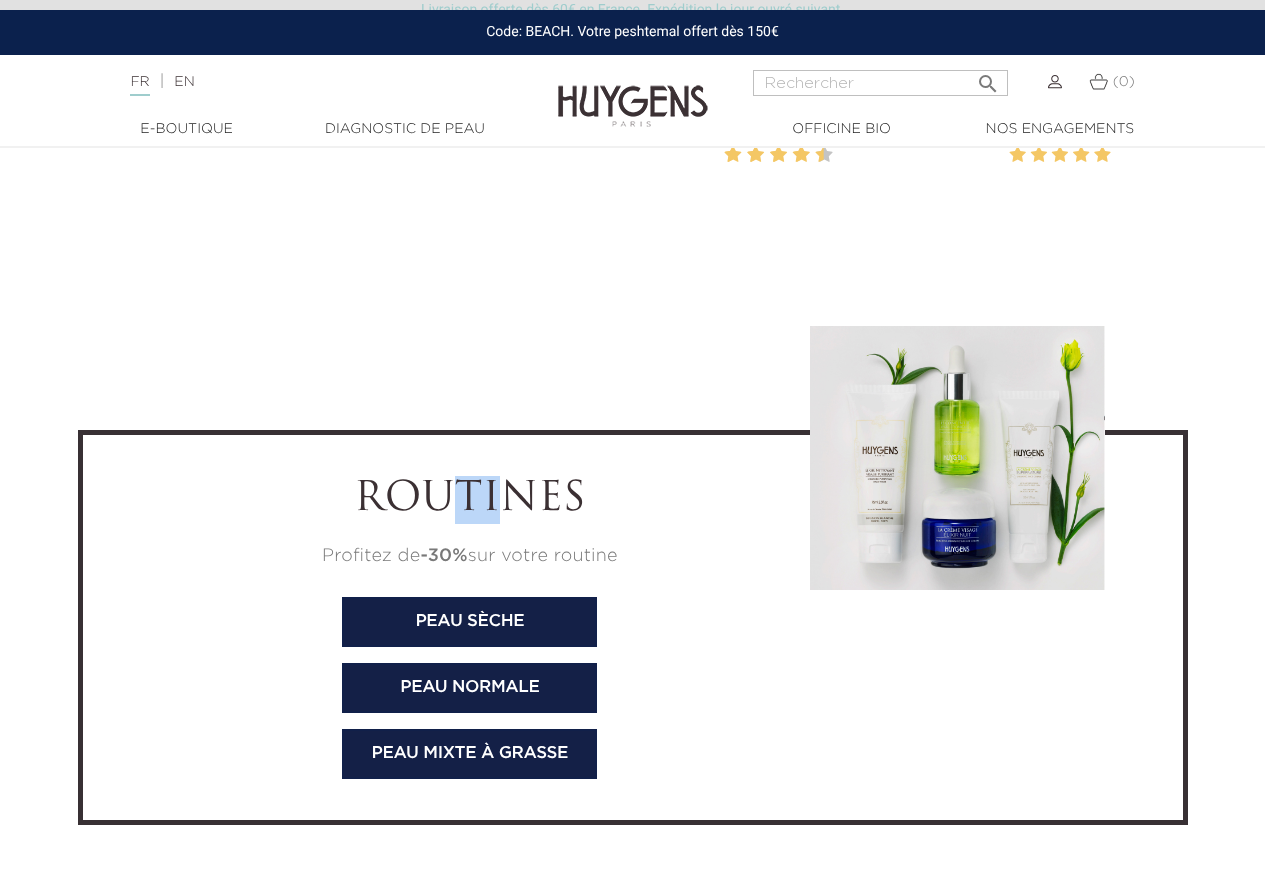 drag, startPoint x: 459, startPoint y: 495, endPoint x: 500, endPoint y: 504, distance: 41.976185 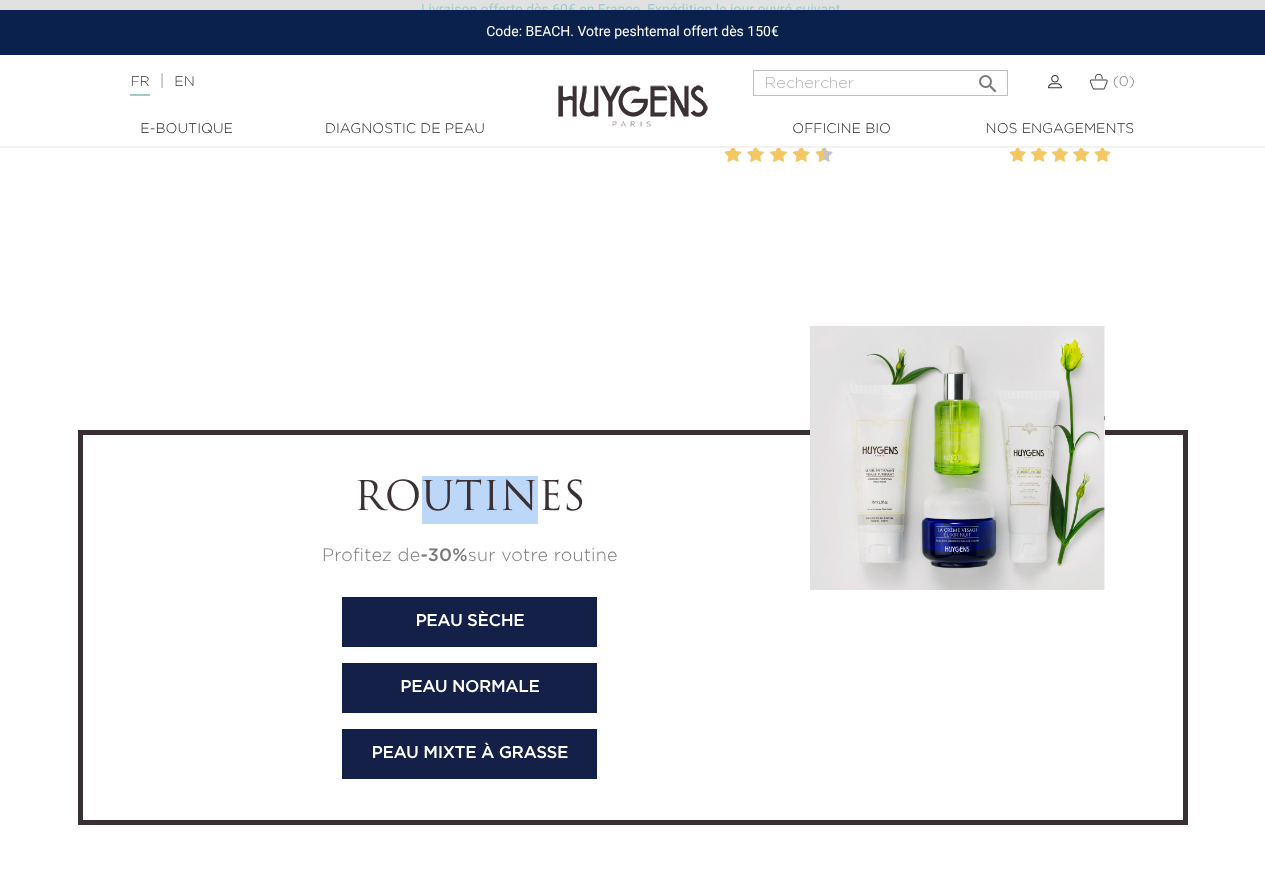 drag, startPoint x: 425, startPoint y: 505, endPoint x: 526, endPoint y: 515, distance: 101.49384 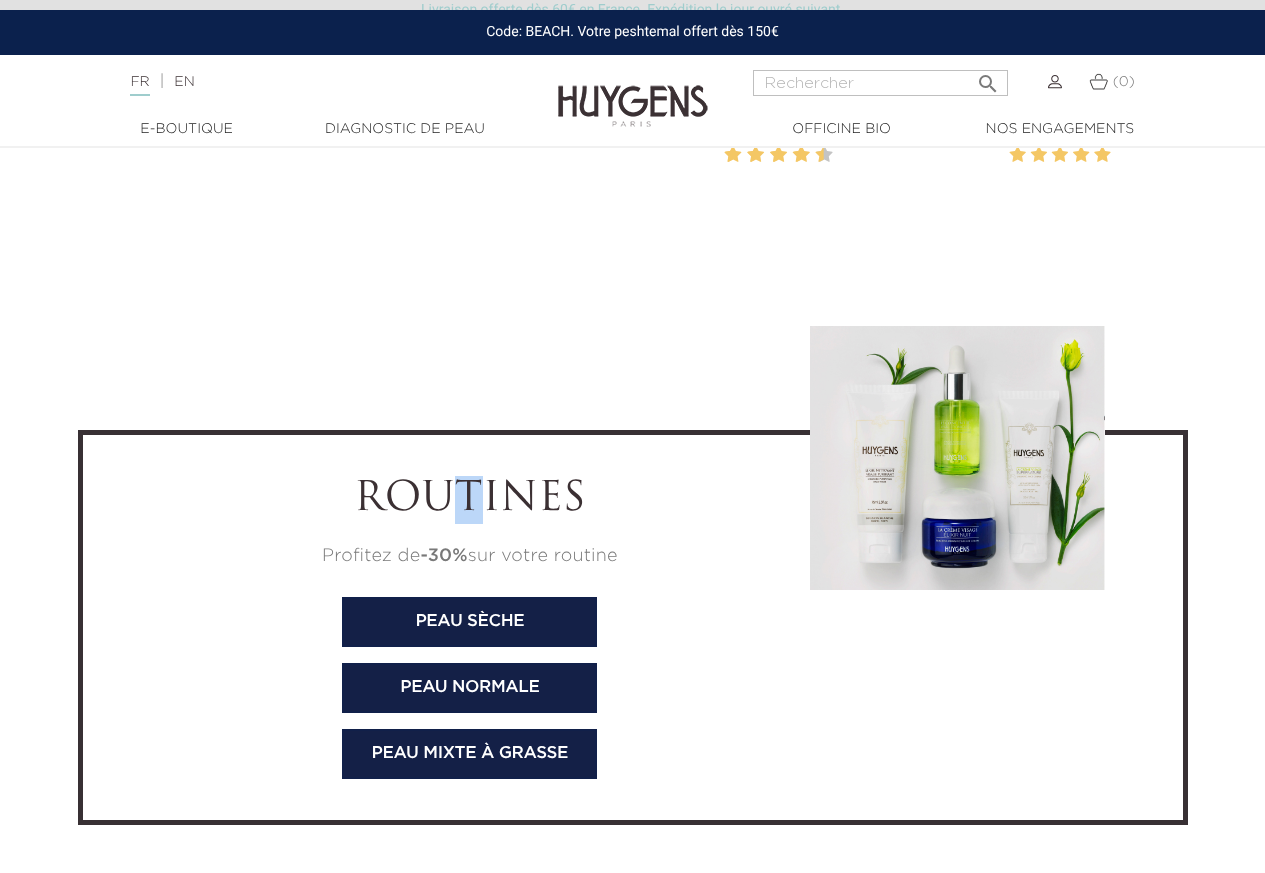 drag, startPoint x: 491, startPoint y: 493, endPoint x: 458, endPoint y: 491, distance: 33.06055 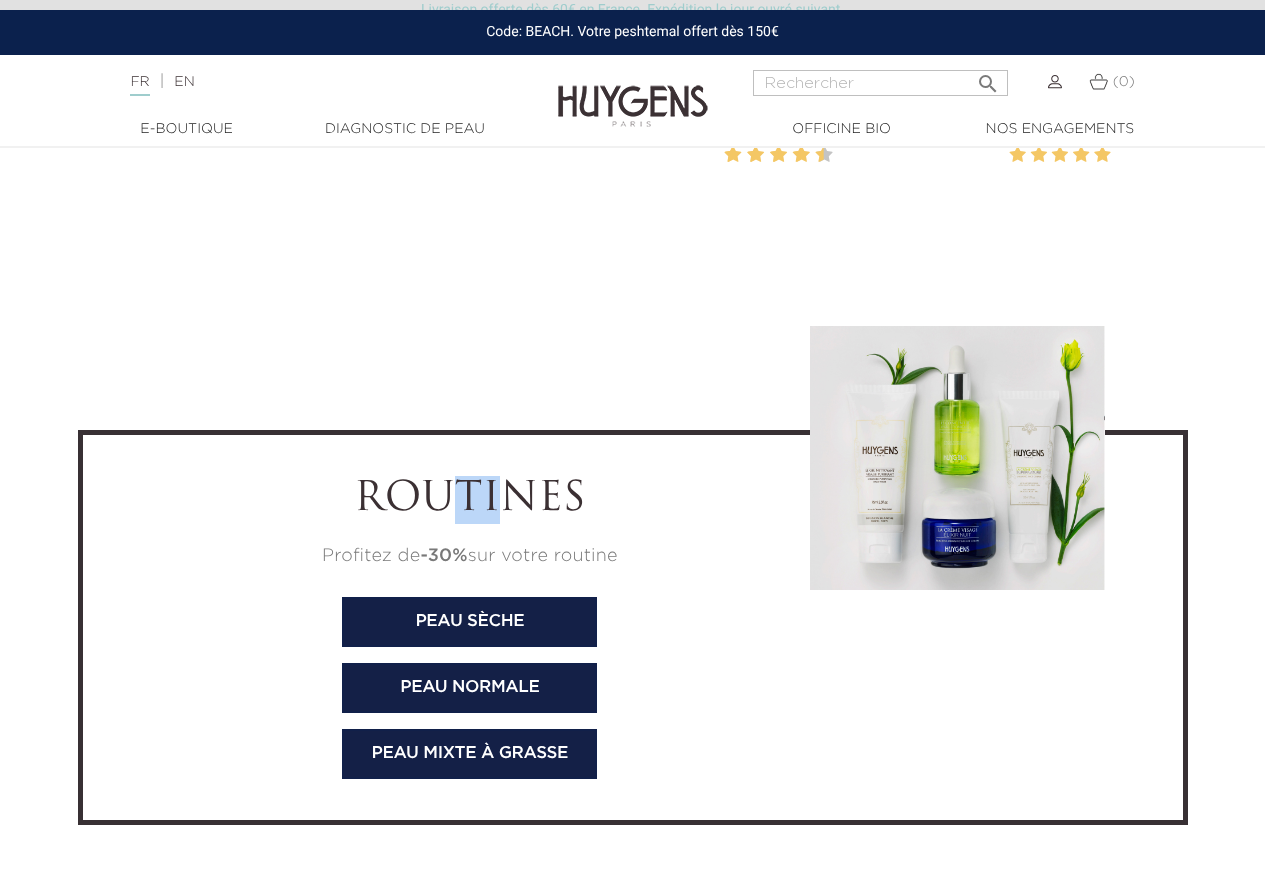drag, startPoint x: 460, startPoint y: 490, endPoint x: 496, endPoint y: 491, distance: 36.013885 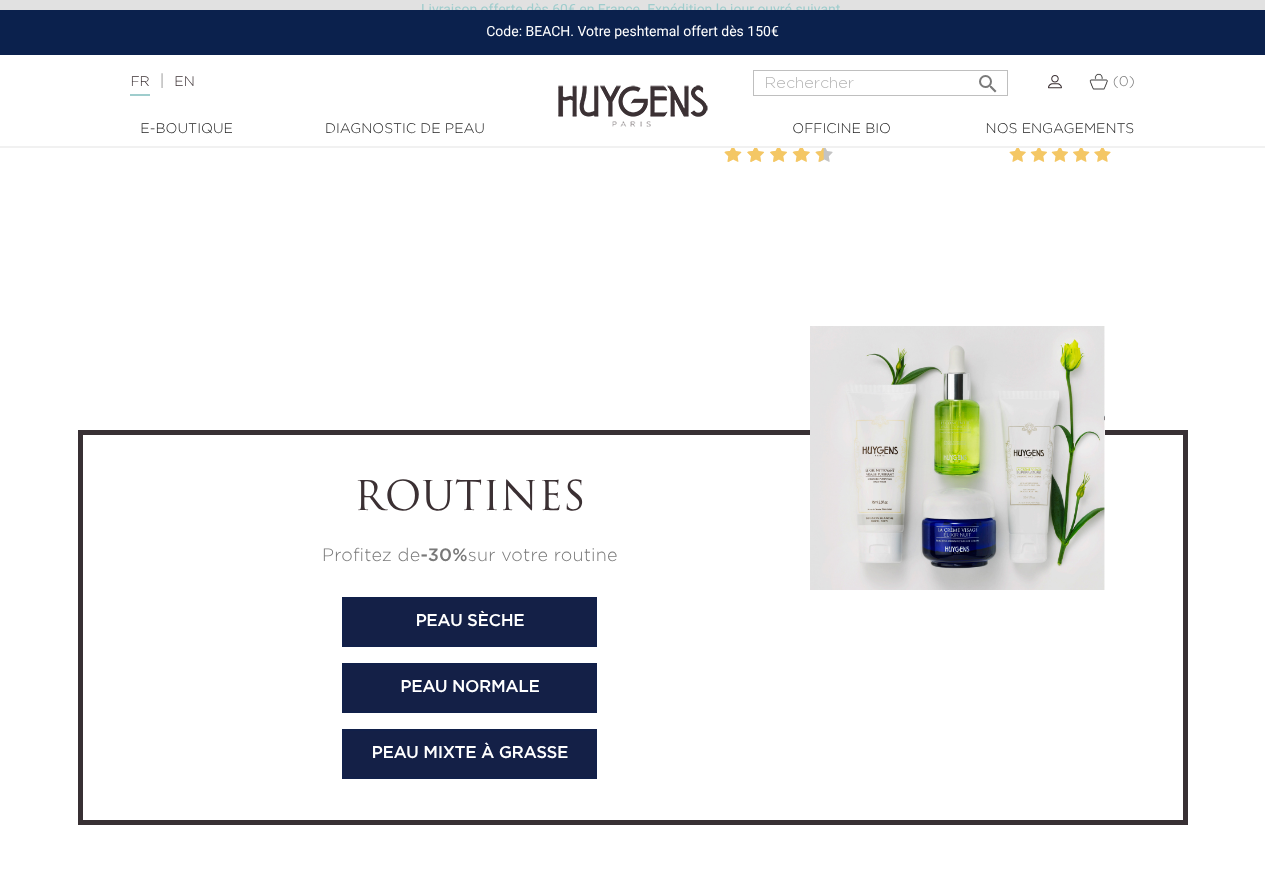 click on "Routines" at bounding box center (470, 500) 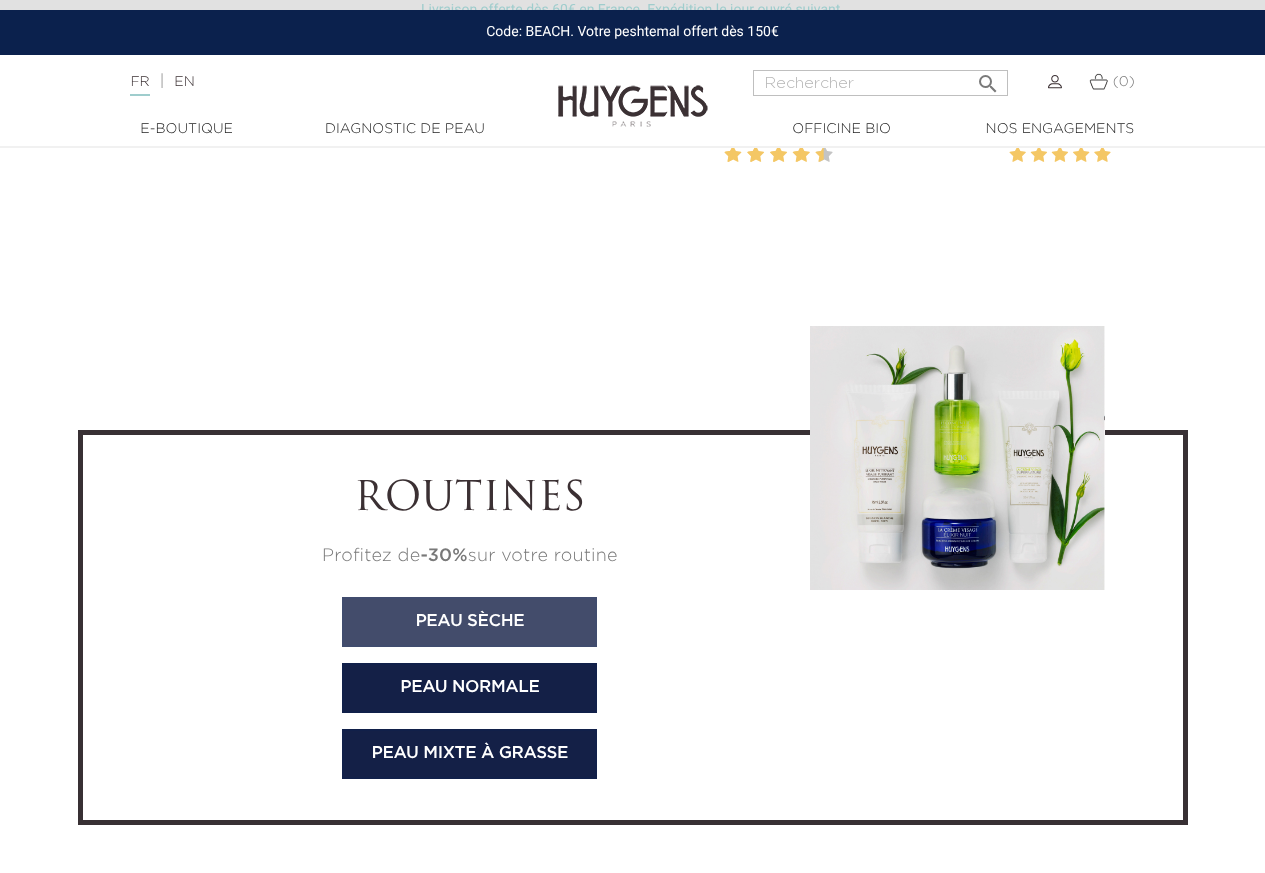 click on "Peau sèche" at bounding box center (469, 622) 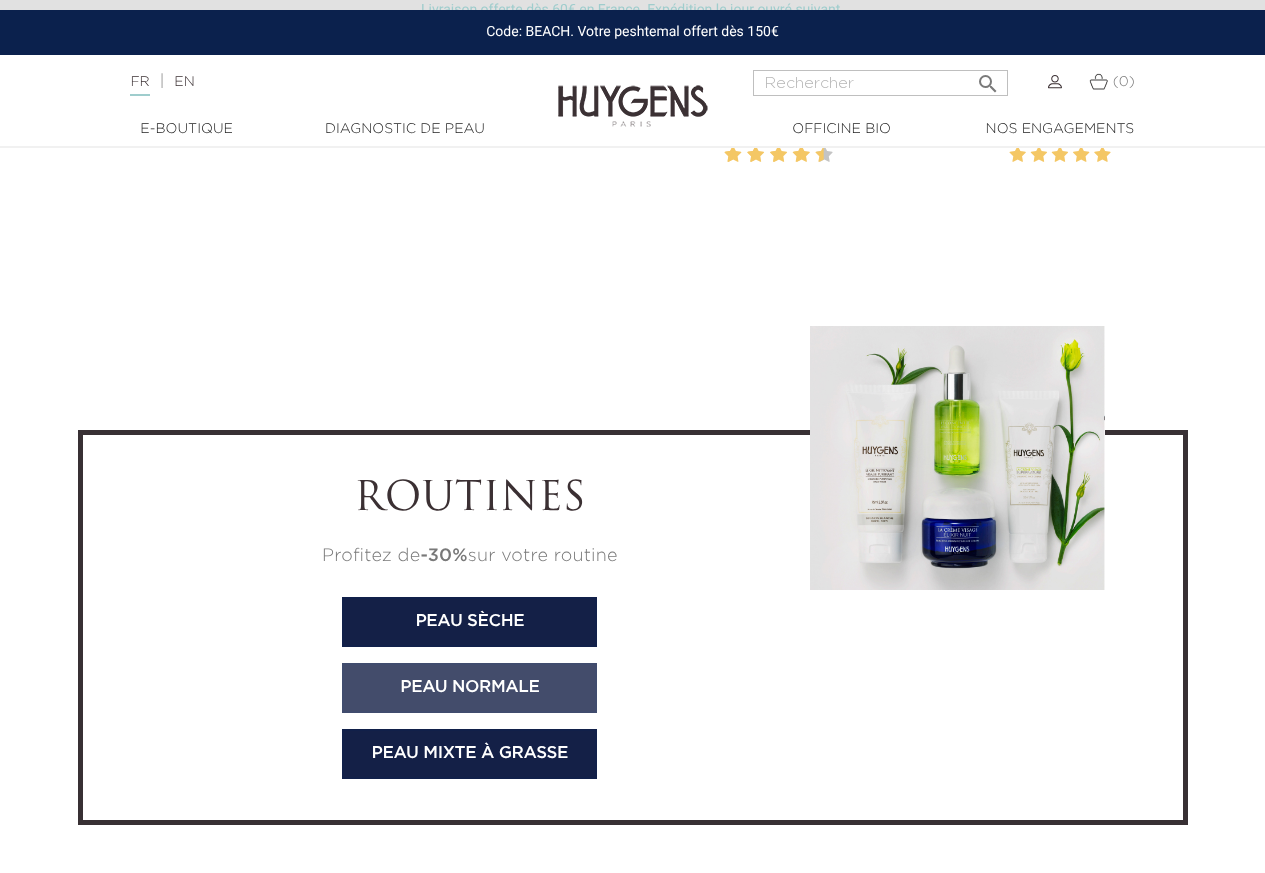 click on "Peau normale" at bounding box center (469, 688) 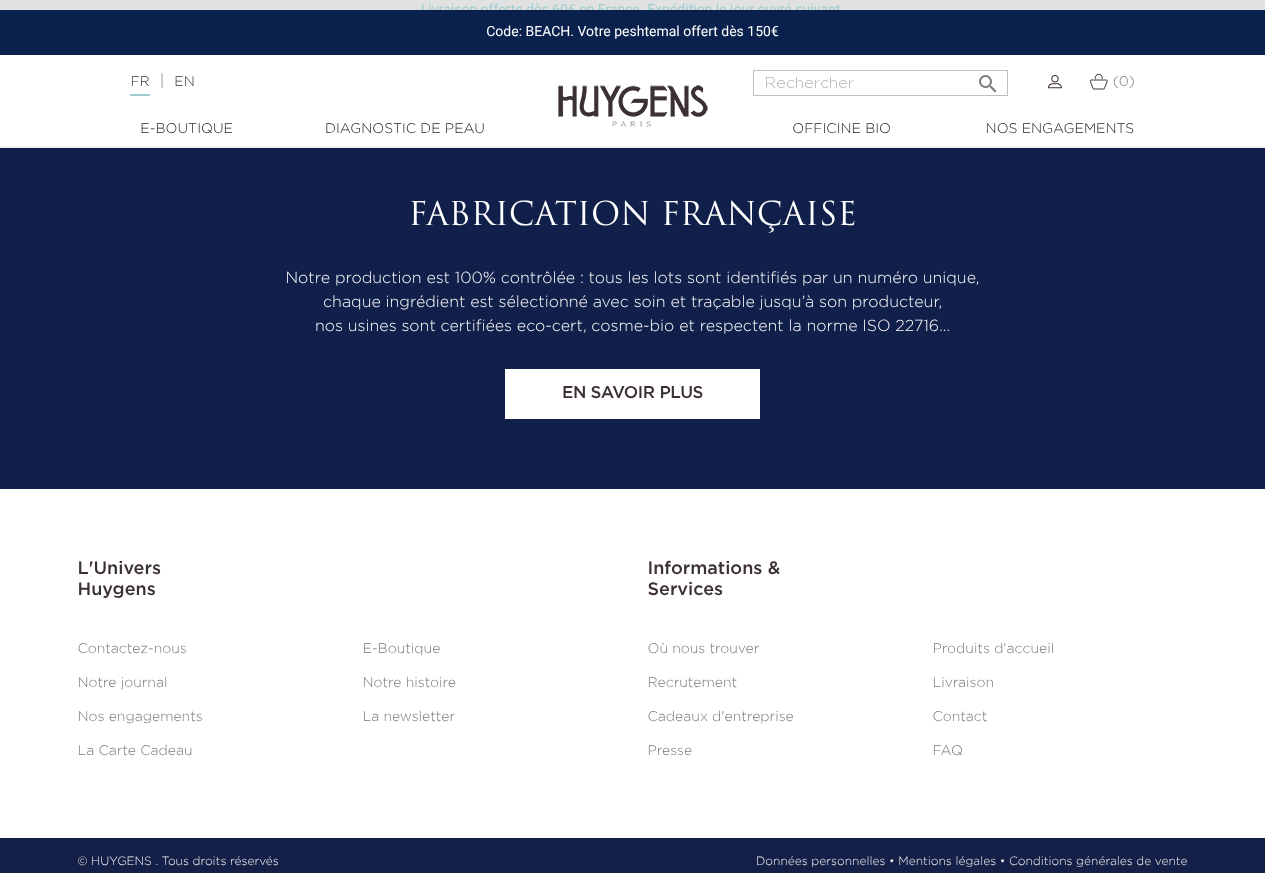 scroll, scrollTop: 8218, scrollLeft: 0, axis: vertical 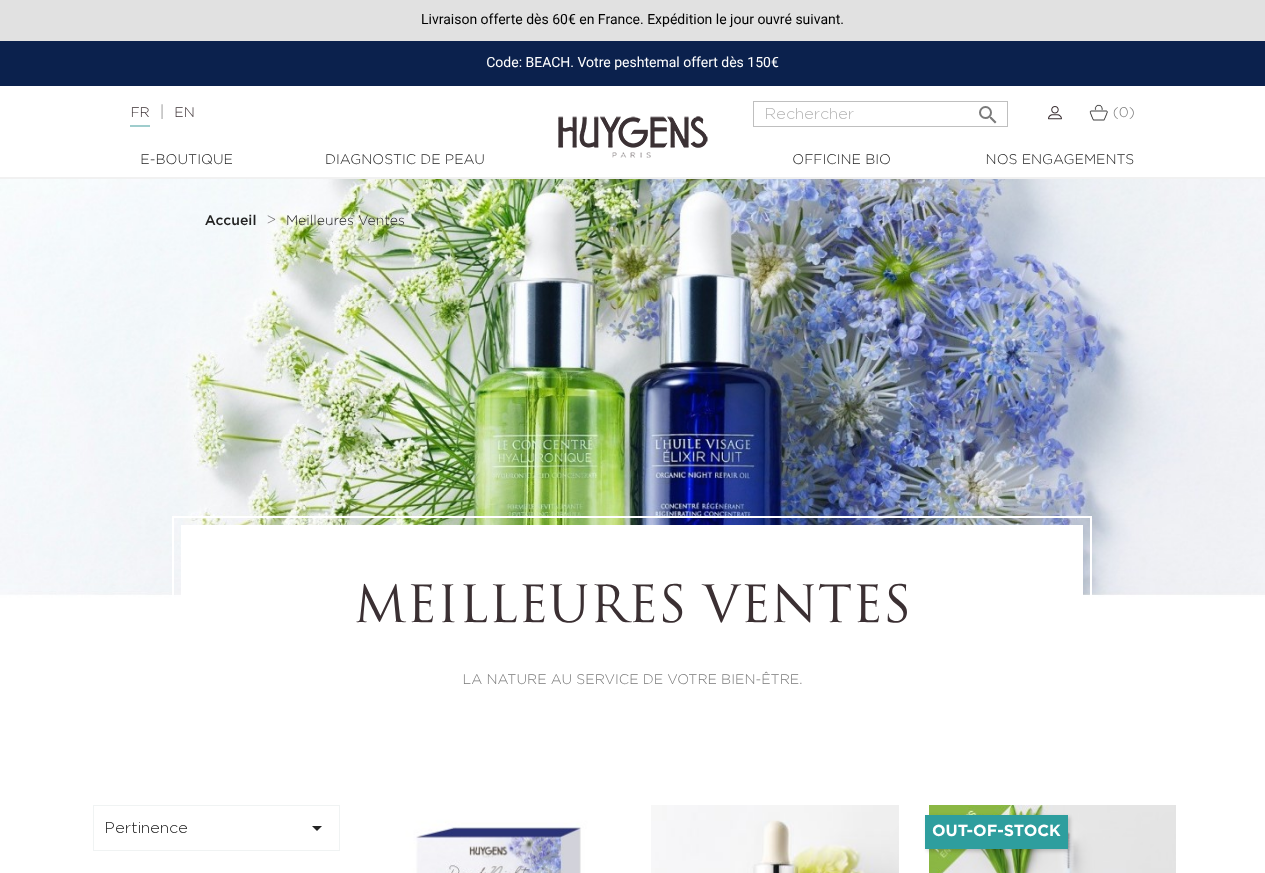 click on "Meilleures Ventes" at bounding box center [632, 610] 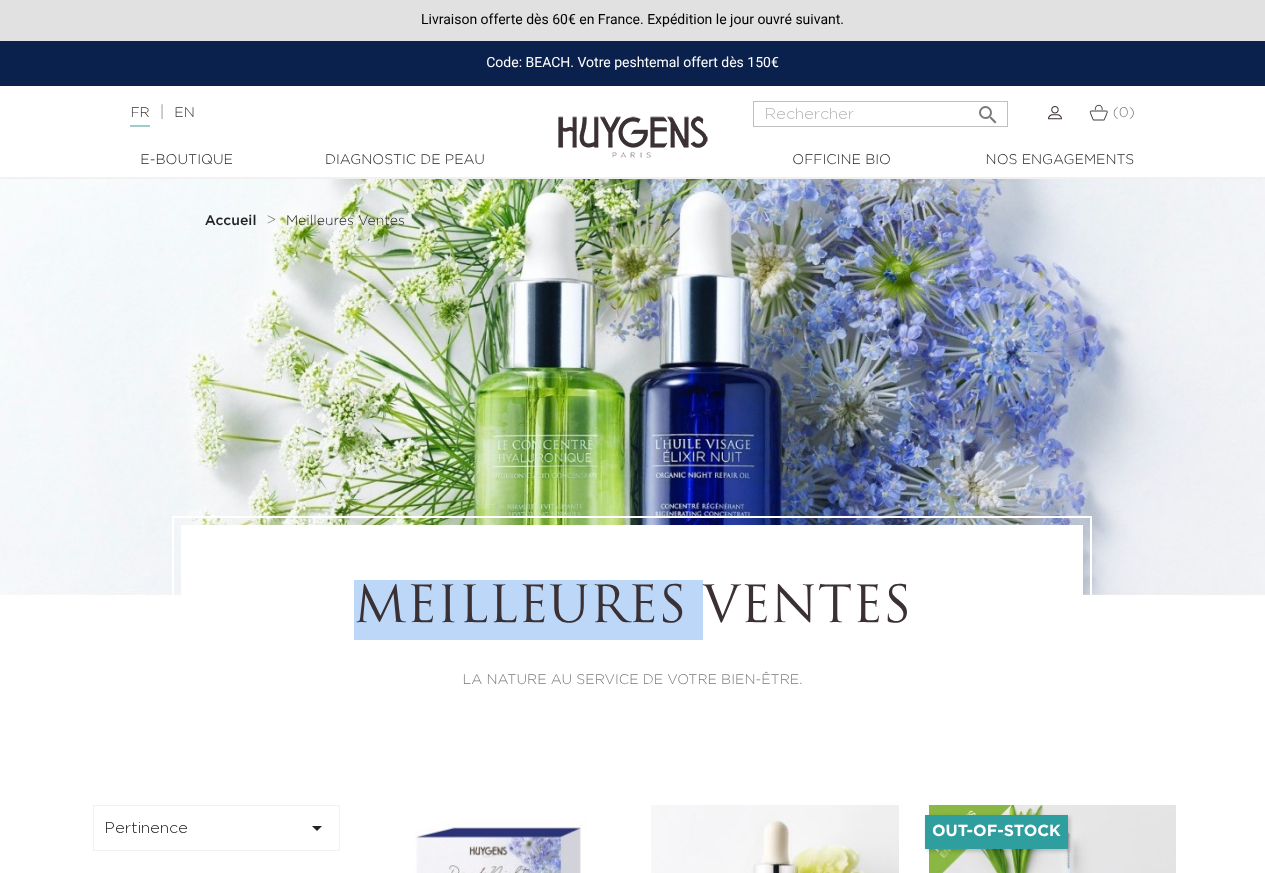 click on "Meilleures Ventes" at bounding box center [632, 610] 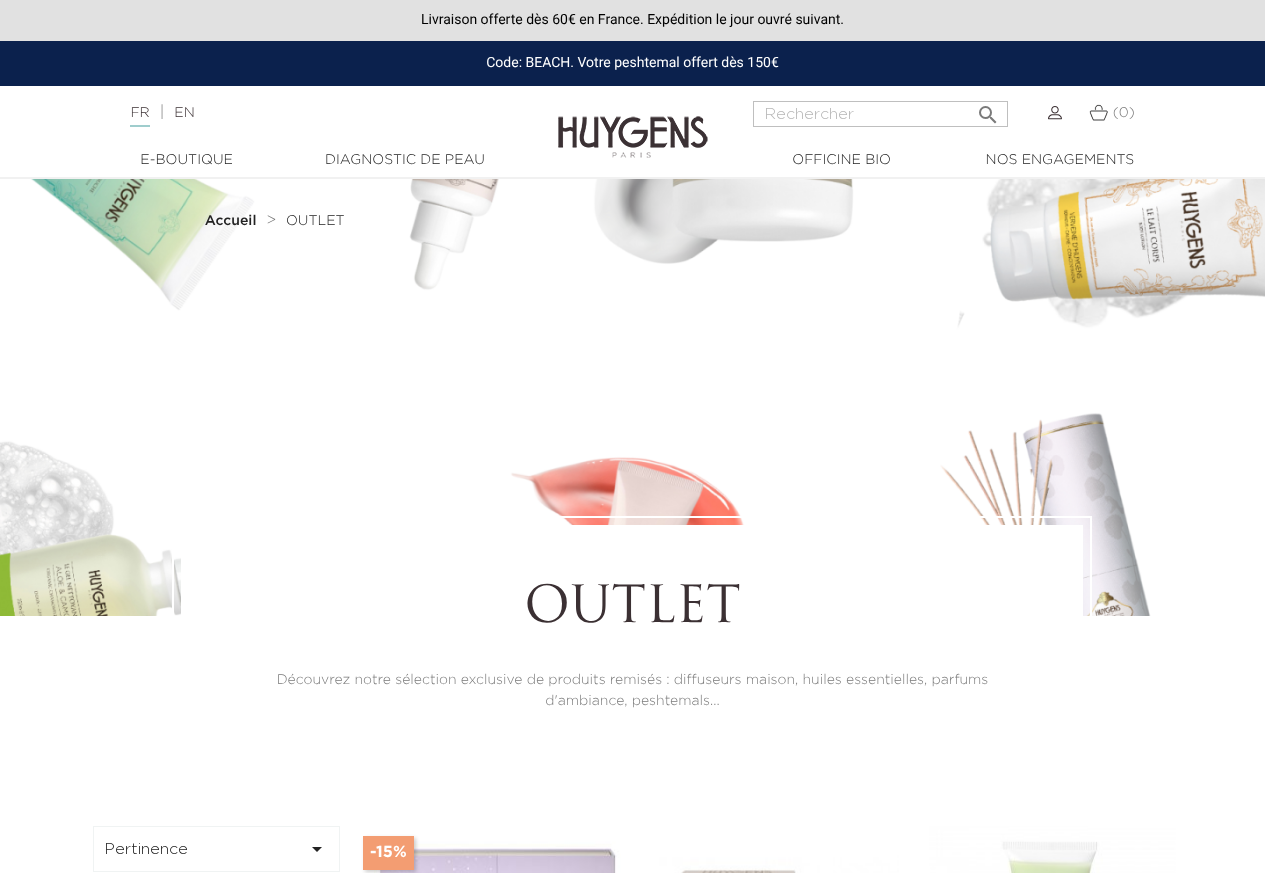 scroll, scrollTop: 0, scrollLeft: 0, axis: both 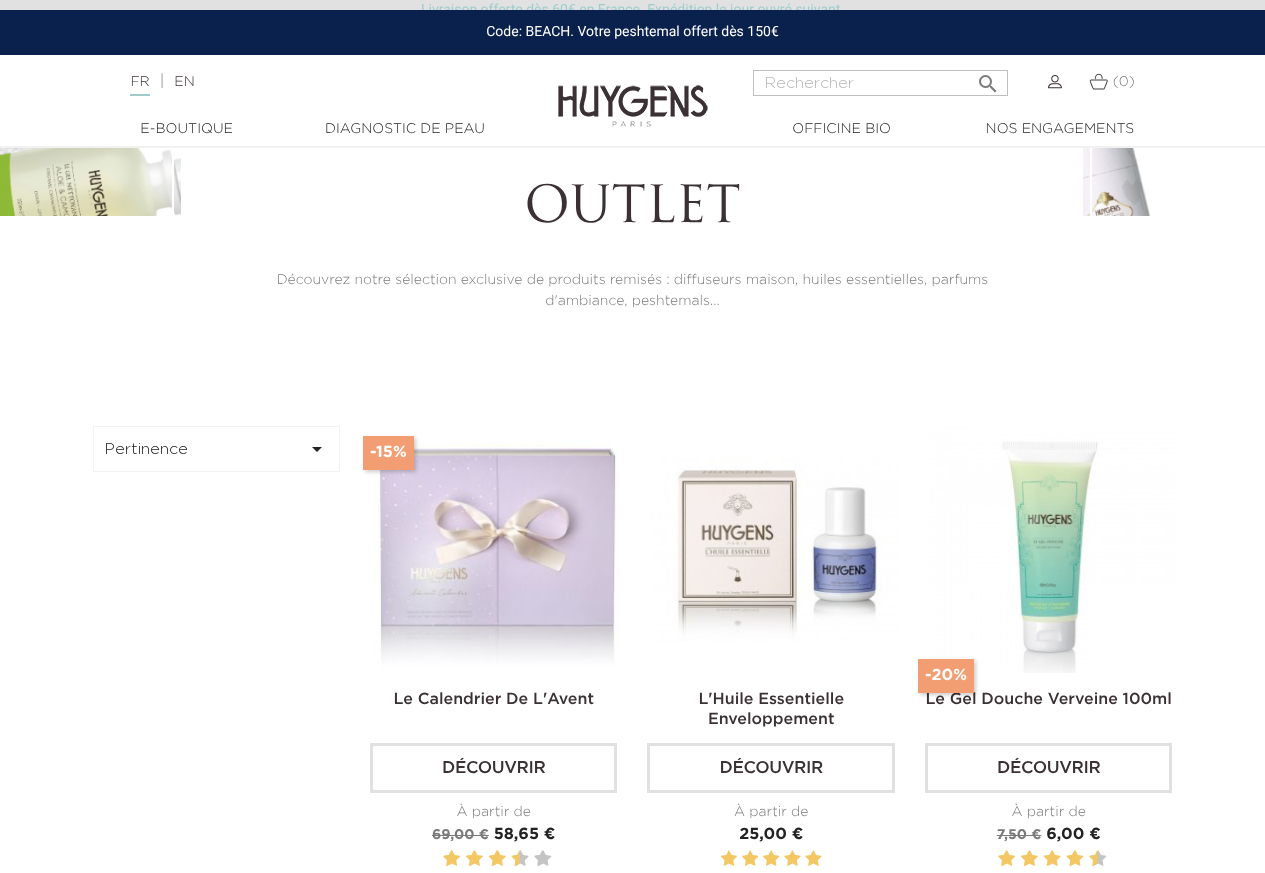 click on "OUTLET" at bounding box center [632, 210] 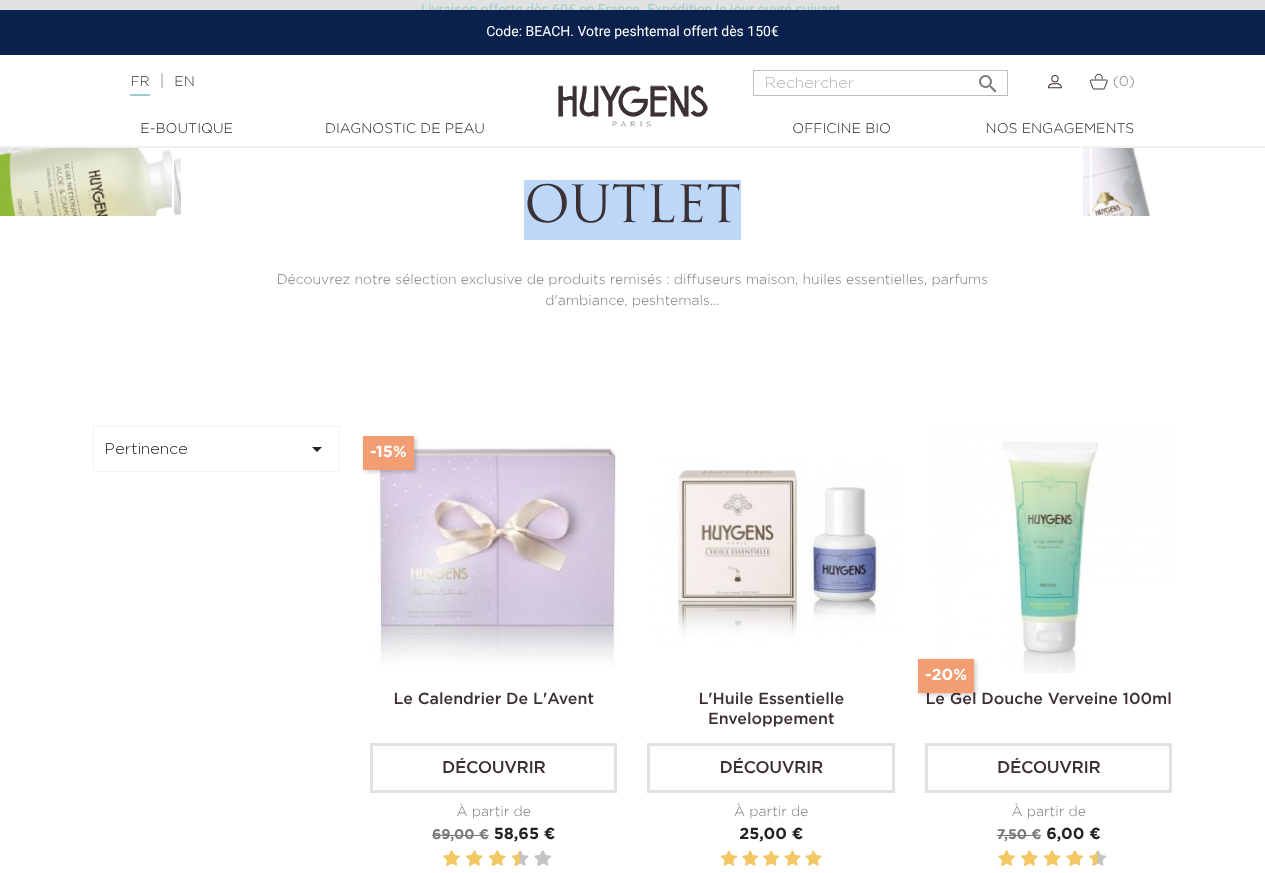 click on "OUTLET" at bounding box center (632, 210) 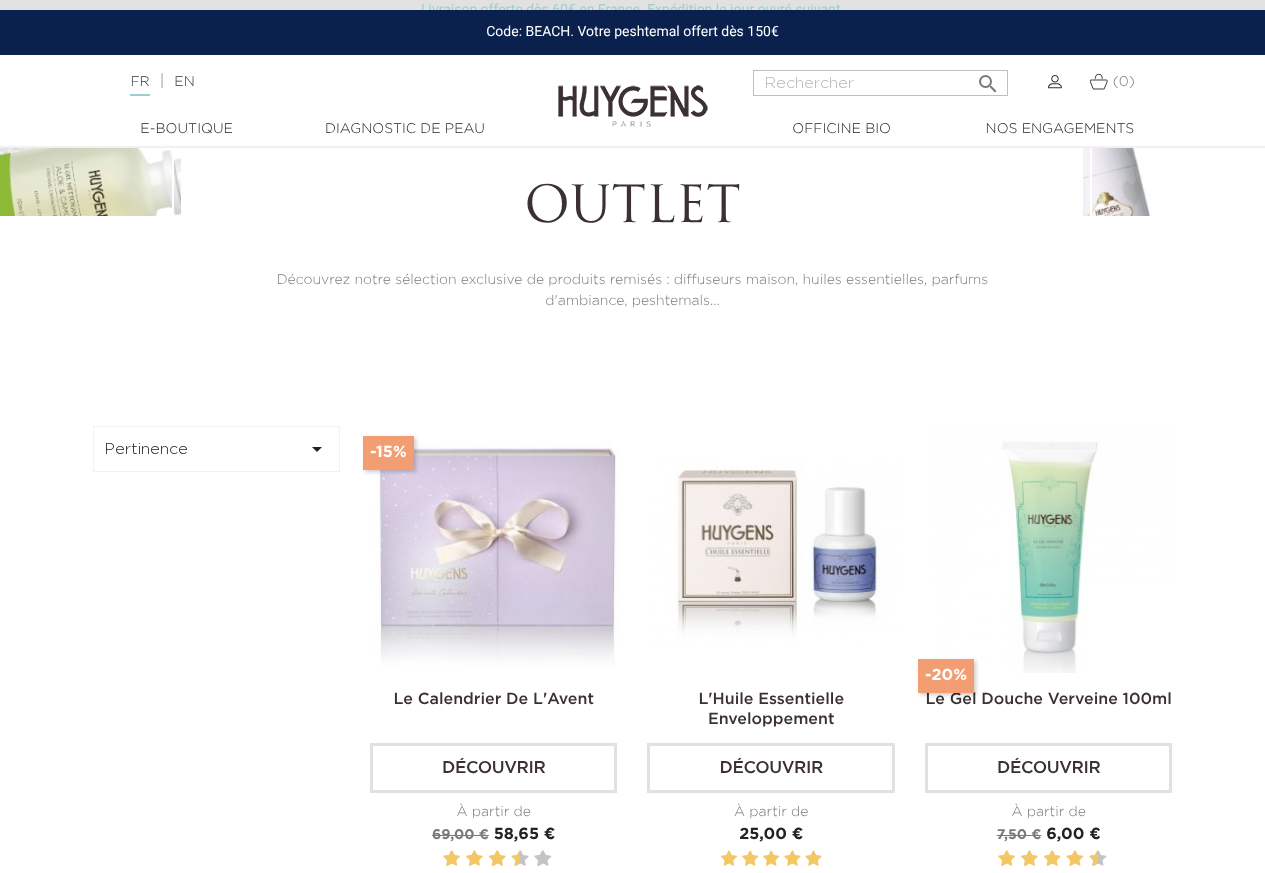 click on "OUTLET
Découvrez notre sélection exclusive de produits remisés : diffuseurs maison, huiles essentielles, parfums d'ambiance, peshtemals..." at bounding box center (632, 246) 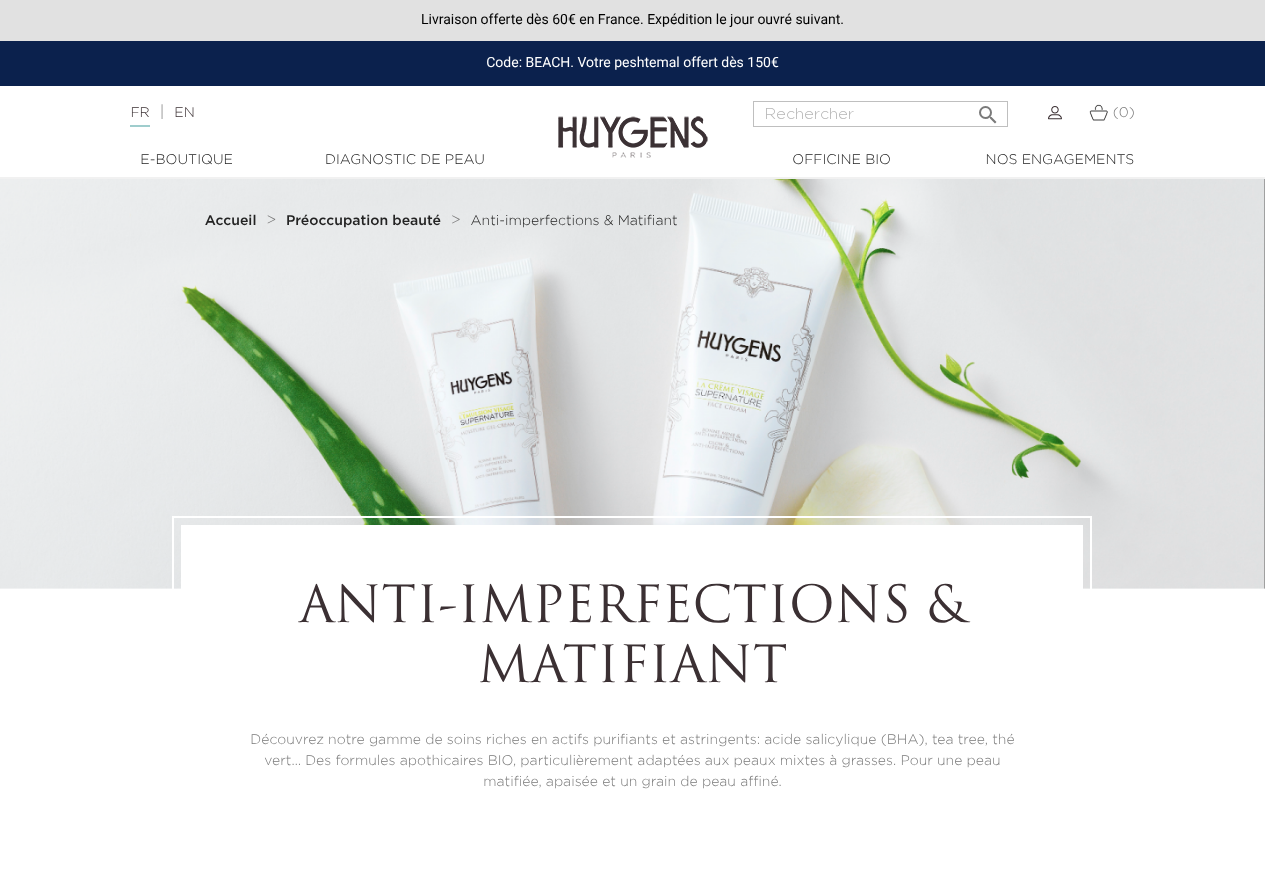 scroll, scrollTop: 0, scrollLeft: 0, axis: both 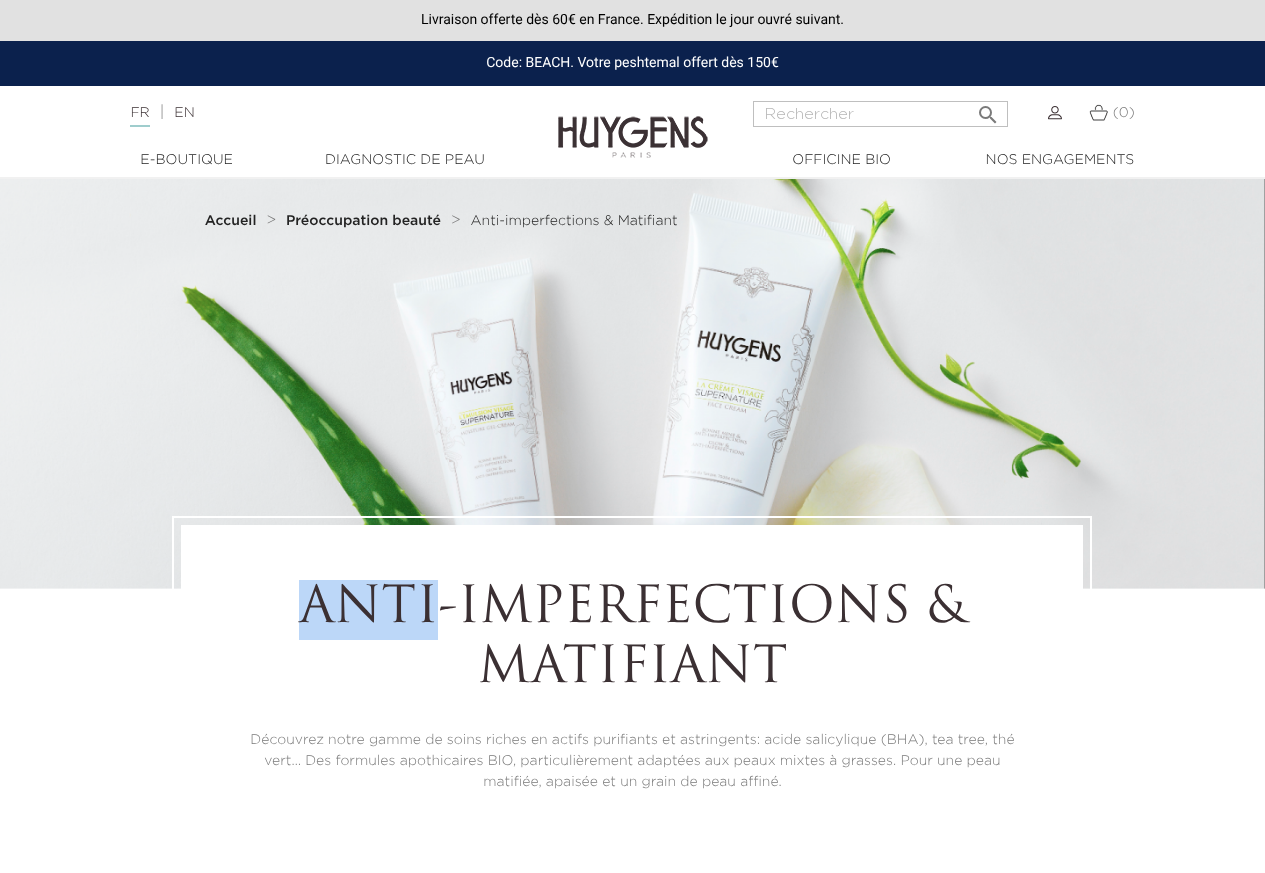 click on "Anti-imperfections & Matifiant" at bounding box center [632, 640] 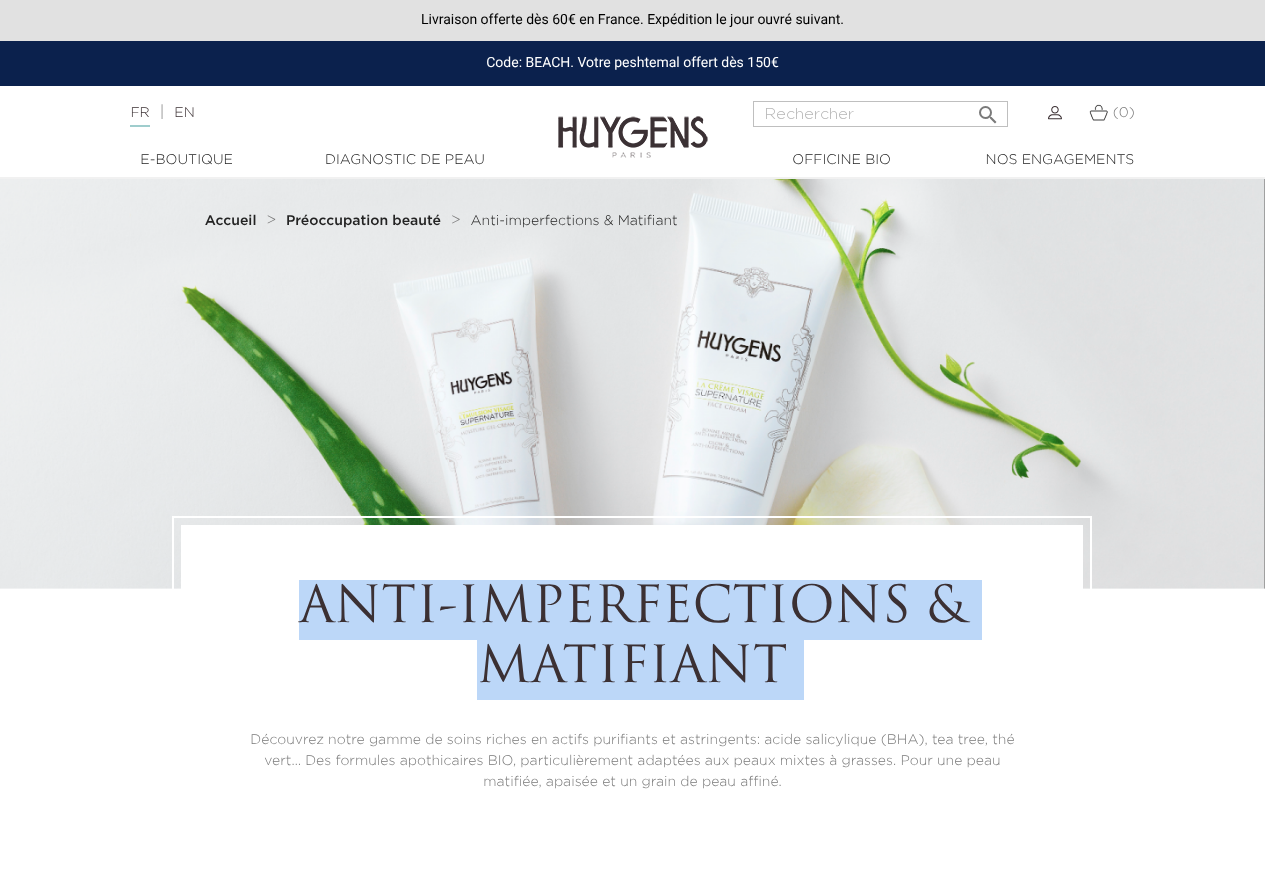 click on "Anti-imperfections & Matifiant" at bounding box center (632, 640) 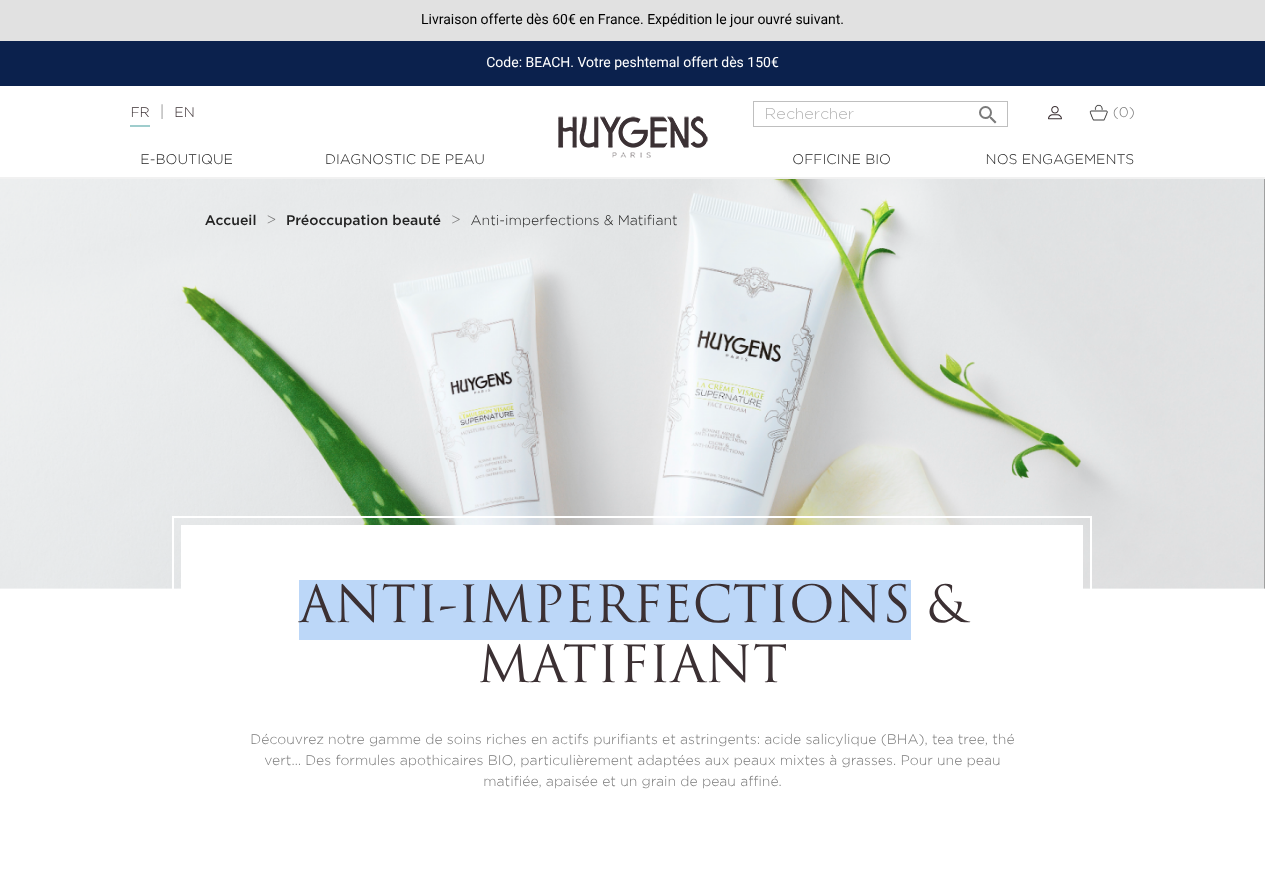 drag, startPoint x: 398, startPoint y: 598, endPoint x: 534, endPoint y: 601, distance: 136.03308 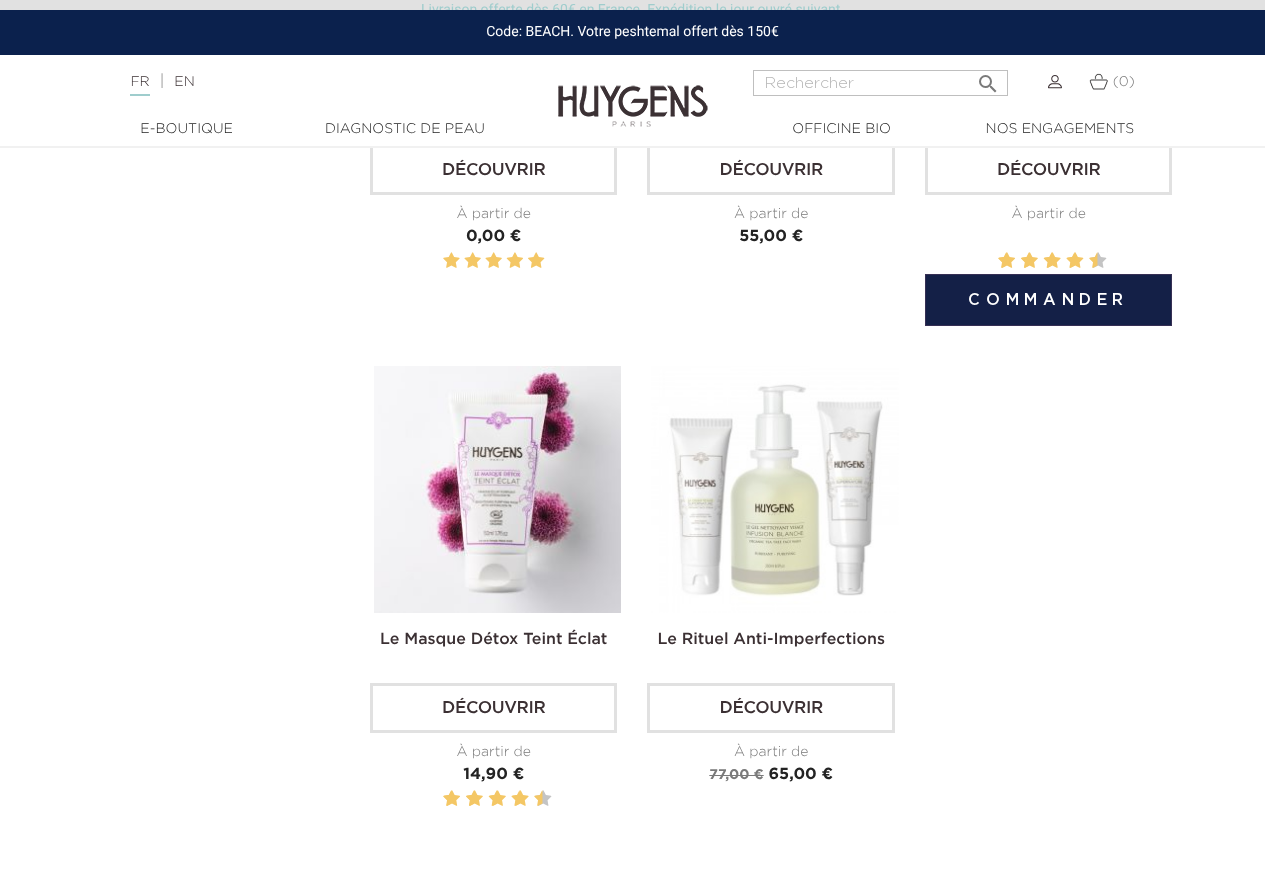 scroll, scrollTop: 2200, scrollLeft: 0, axis: vertical 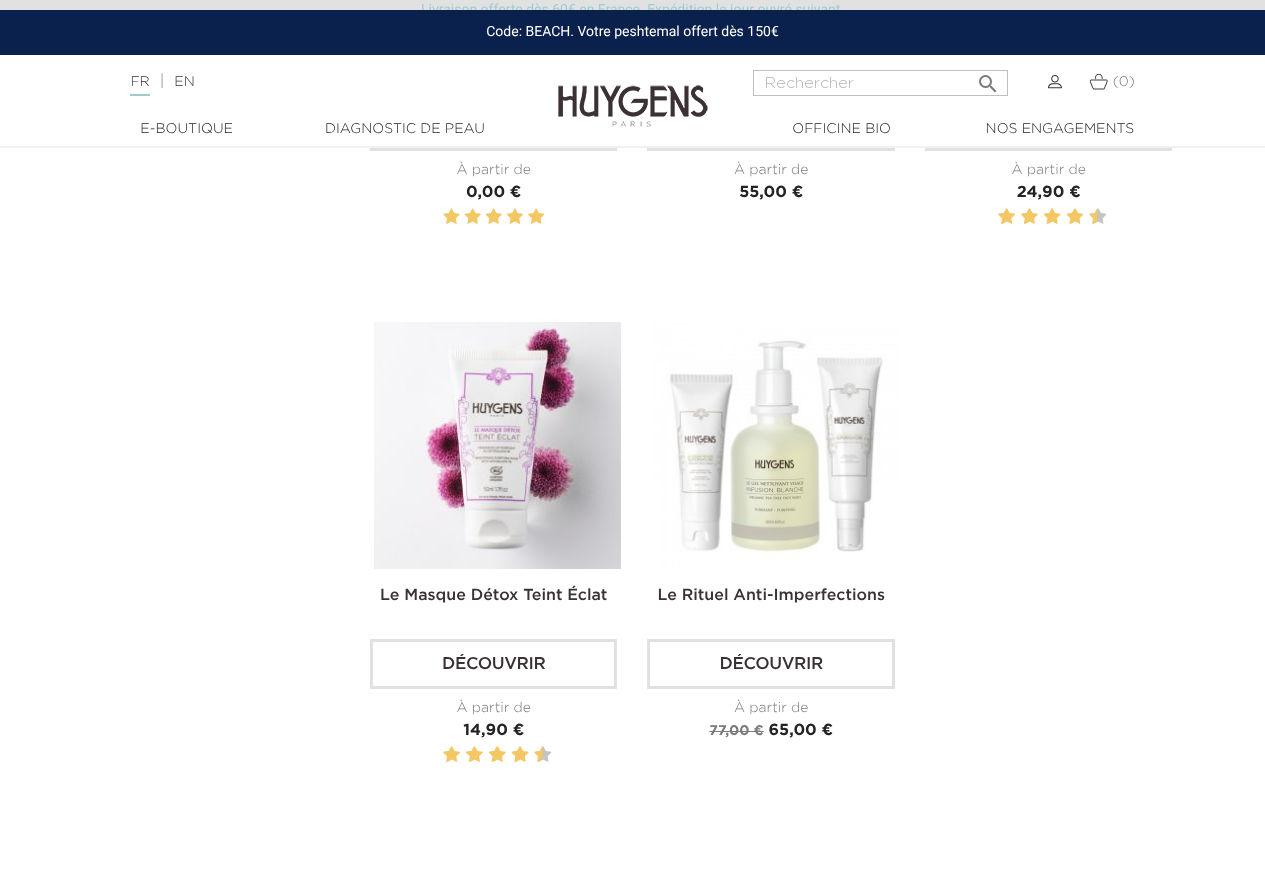 click on "Pertinence     
Pertinence
Nom, A à Z
Nom, Z à A
Prix, croissant
Prix, décroissant
L'Huile Visage Elixir Nuit Découvrir Prix" at bounding box center (632, -196) 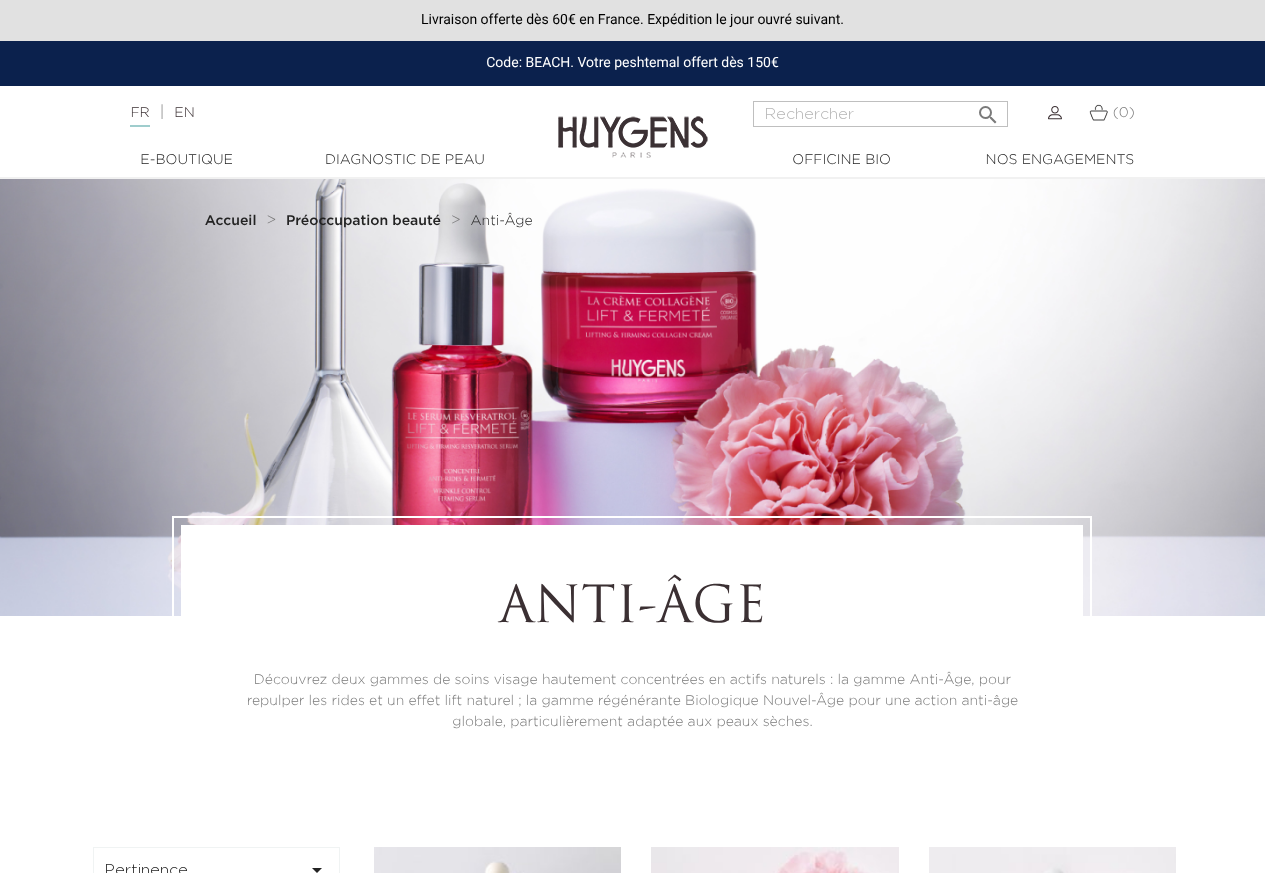 scroll, scrollTop: 0, scrollLeft: 0, axis: both 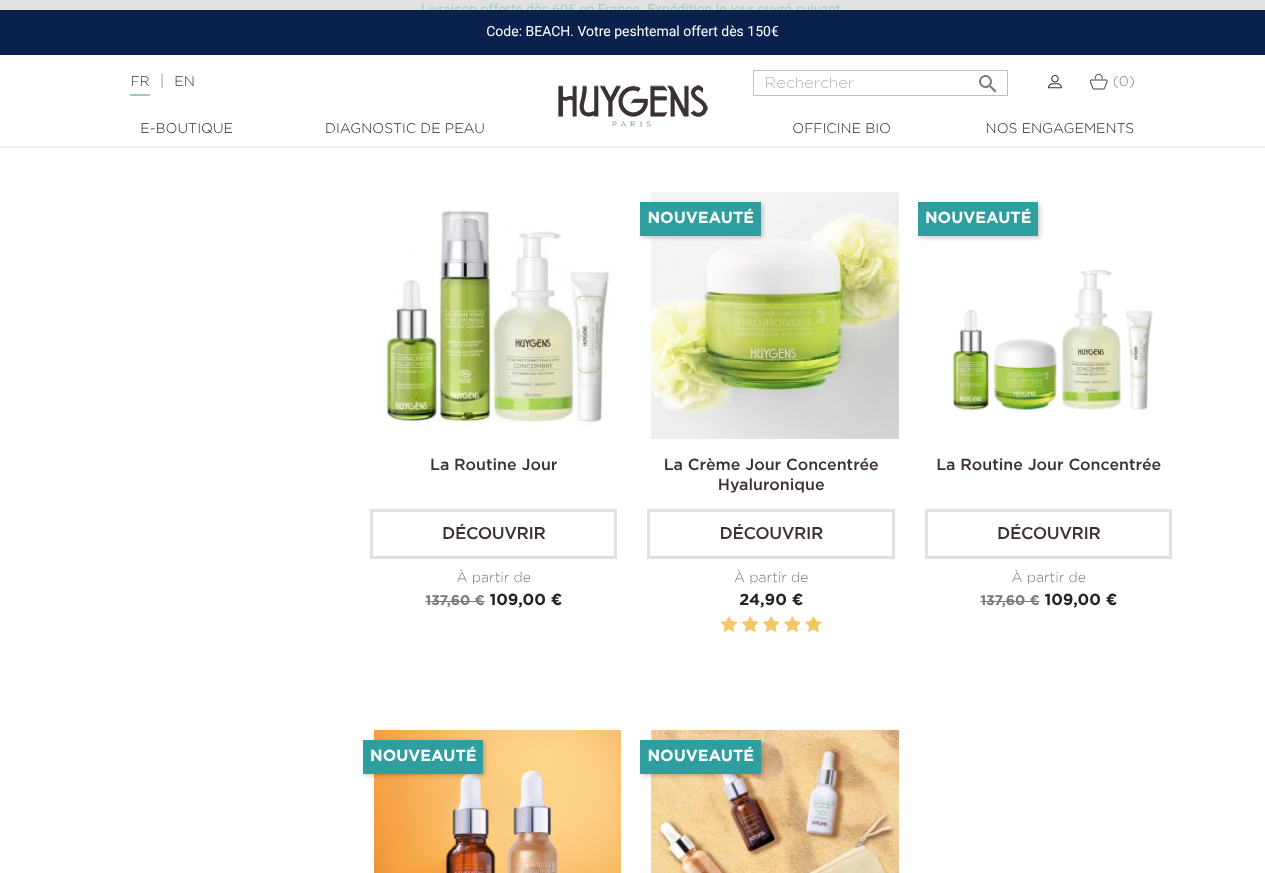 drag, startPoint x: 3, startPoint y: 655, endPoint x: 114, endPoint y: 570, distance: 139.807 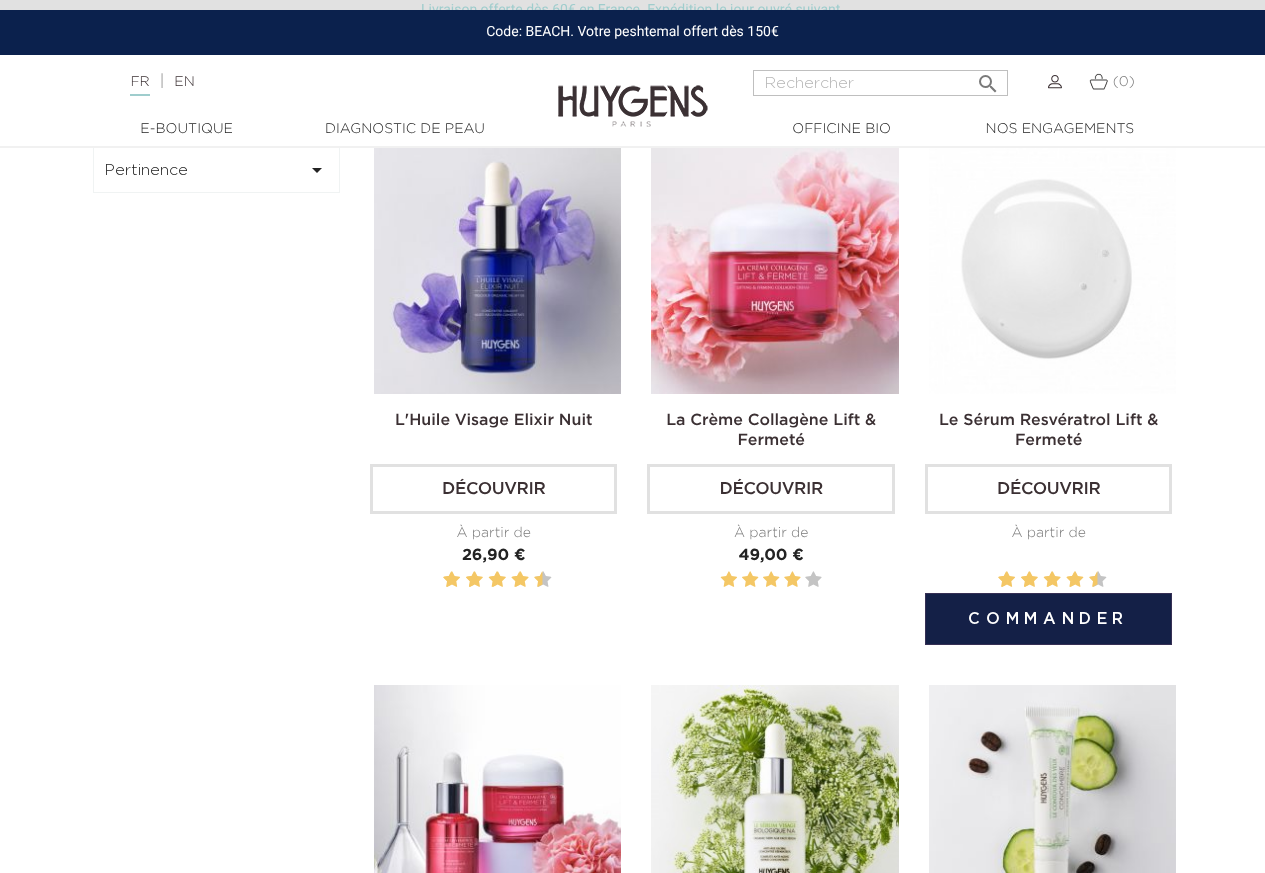 scroll, scrollTop: 0, scrollLeft: 0, axis: both 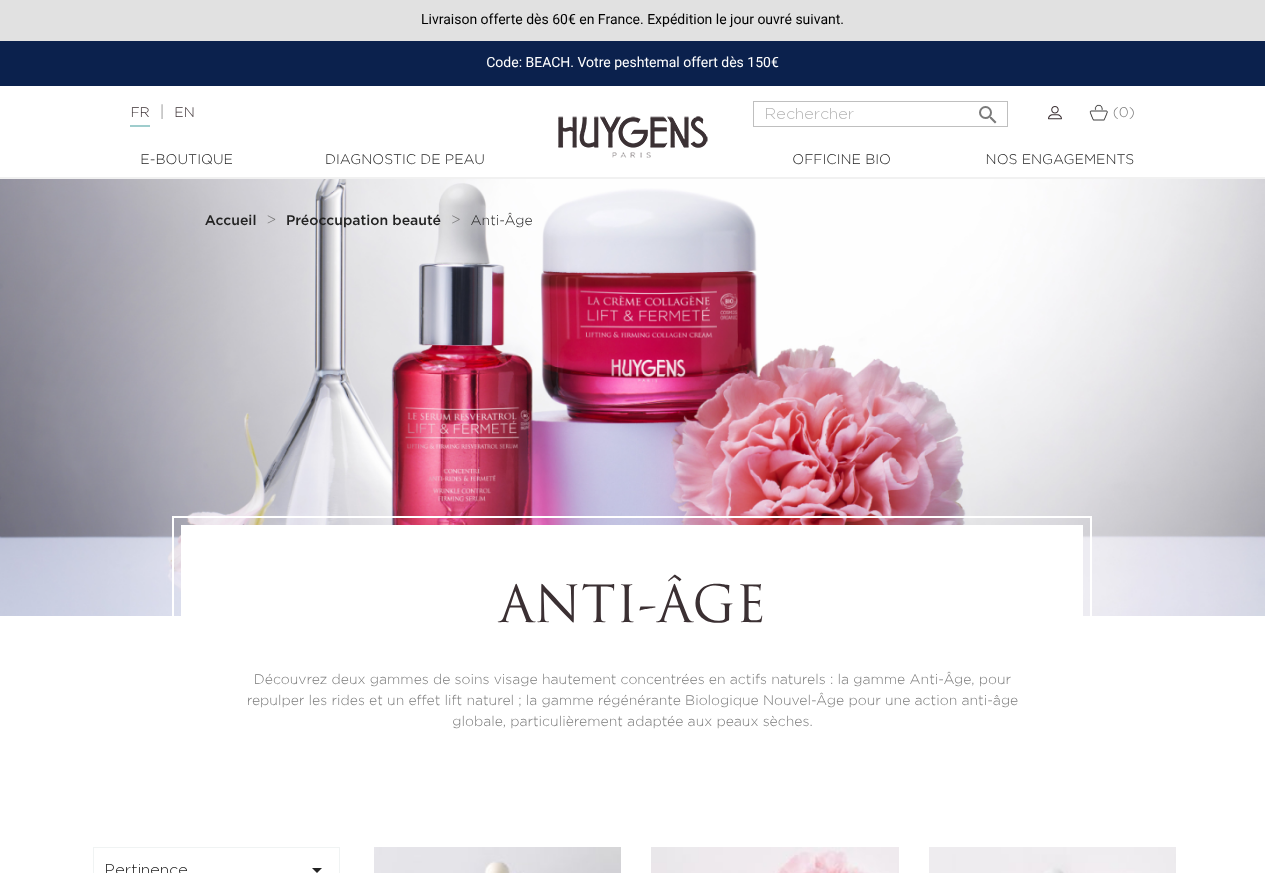 click on "Anti-Âge
Découvrez deux gammes de soins visage hautement concentrées en actifs naturels : la gamme Anti-Âge, pour repulper les rides et un effet lift naturel ; la gamme régénérante Biologique Nouvel-Âge pour une action anti-âge globale, particulièrement adaptée aux peaux sèches." at bounding box center (632, 656) 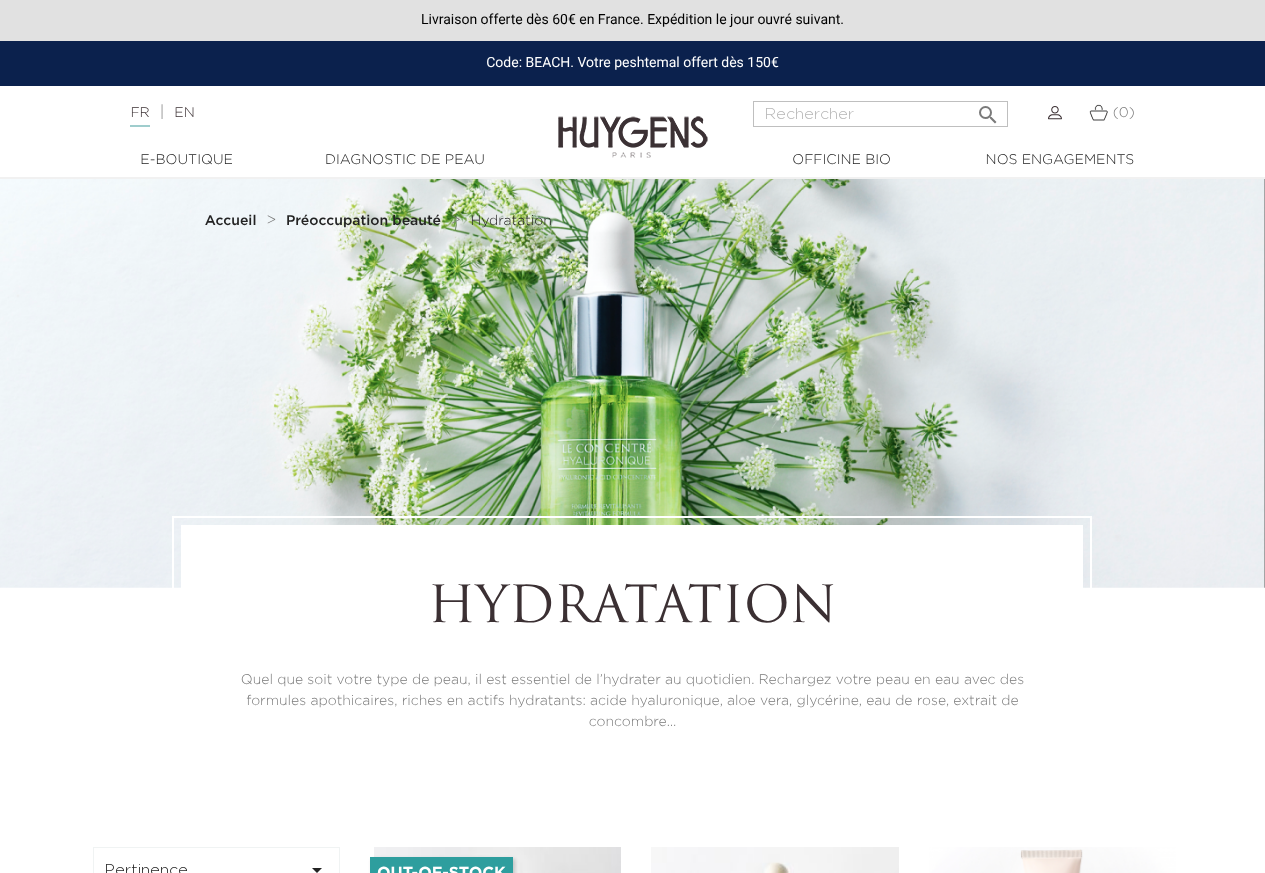 scroll, scrollTop: 0, scrollLeft: 0, axis: both 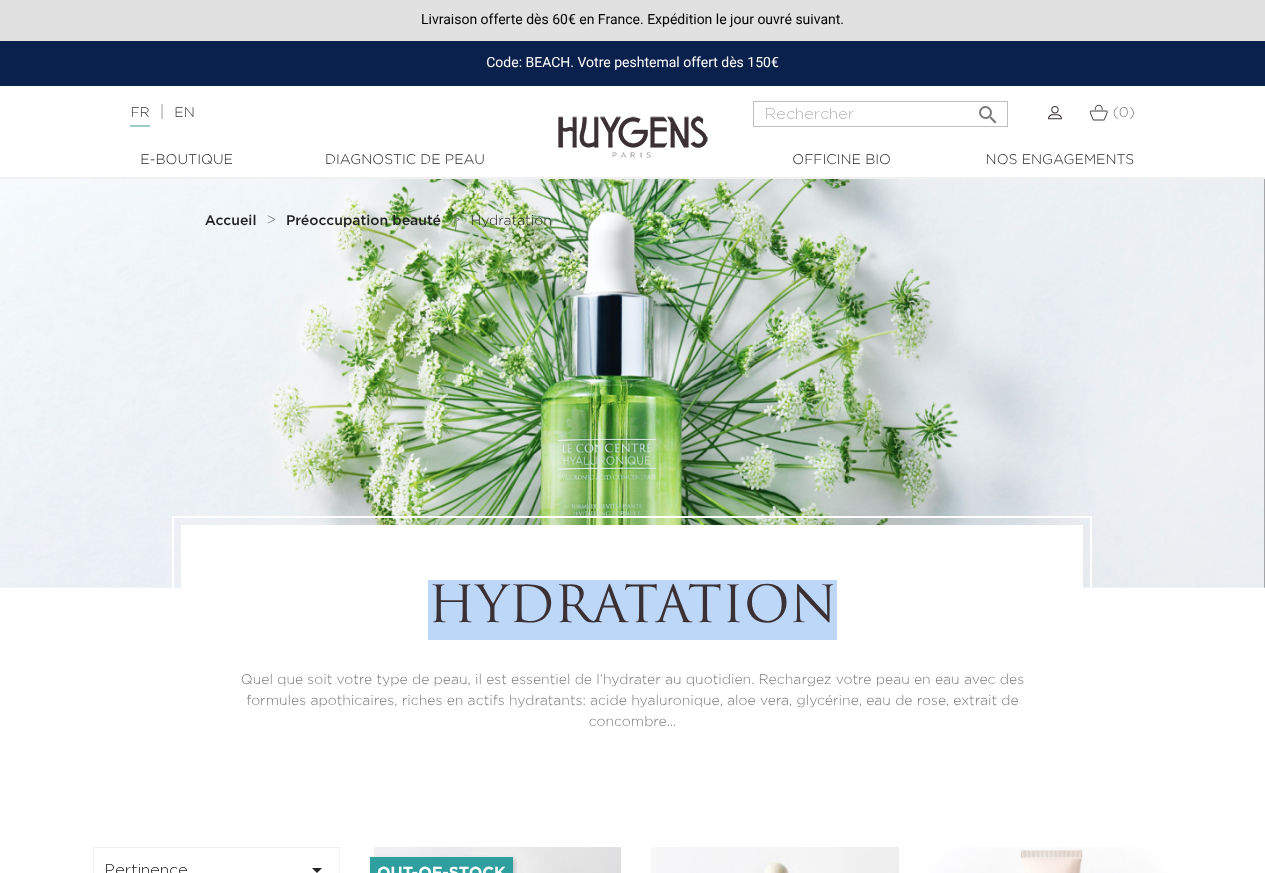 click on "Hydratation" at bounding box center (632, 610) 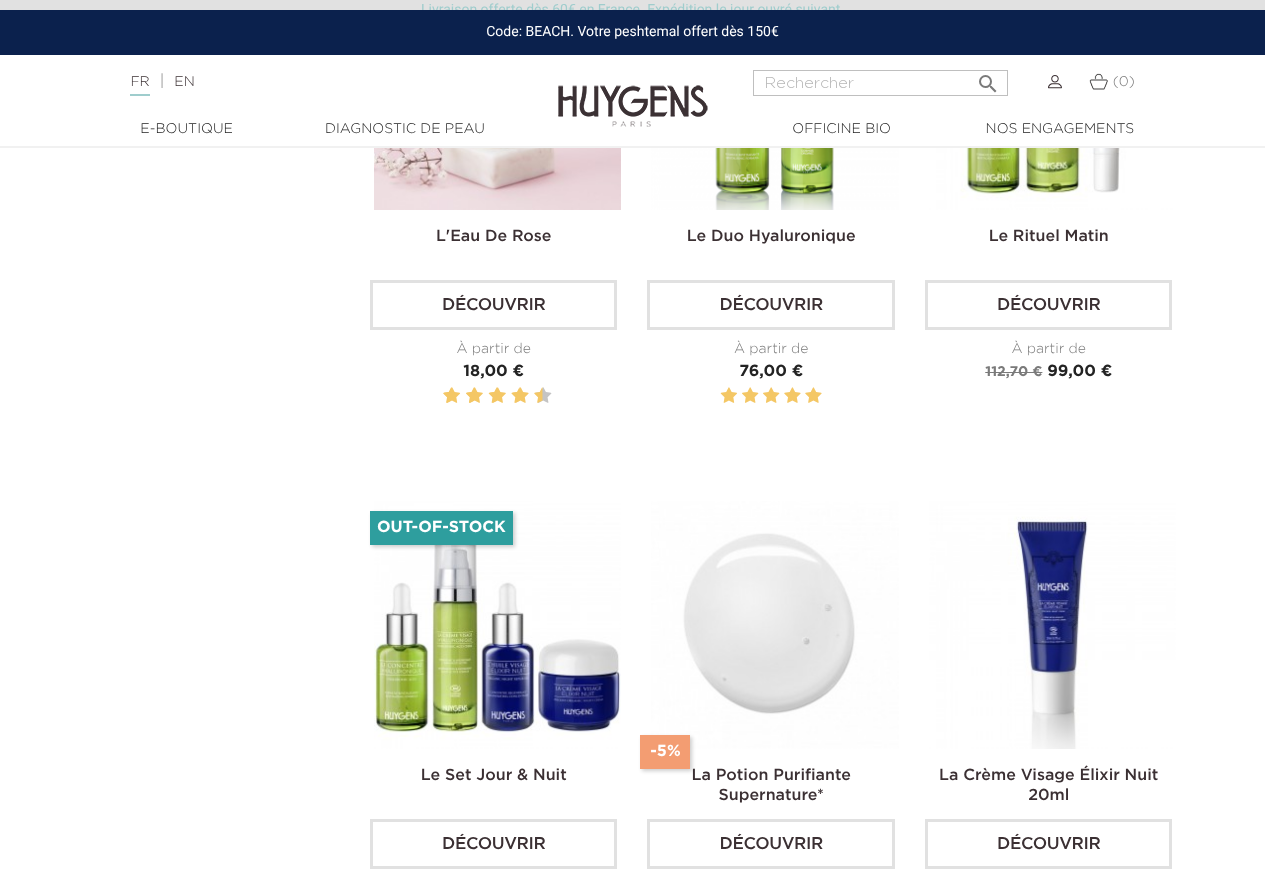 scroll, scrollTop: 2500, scrollLeft: 0, axis: vertical 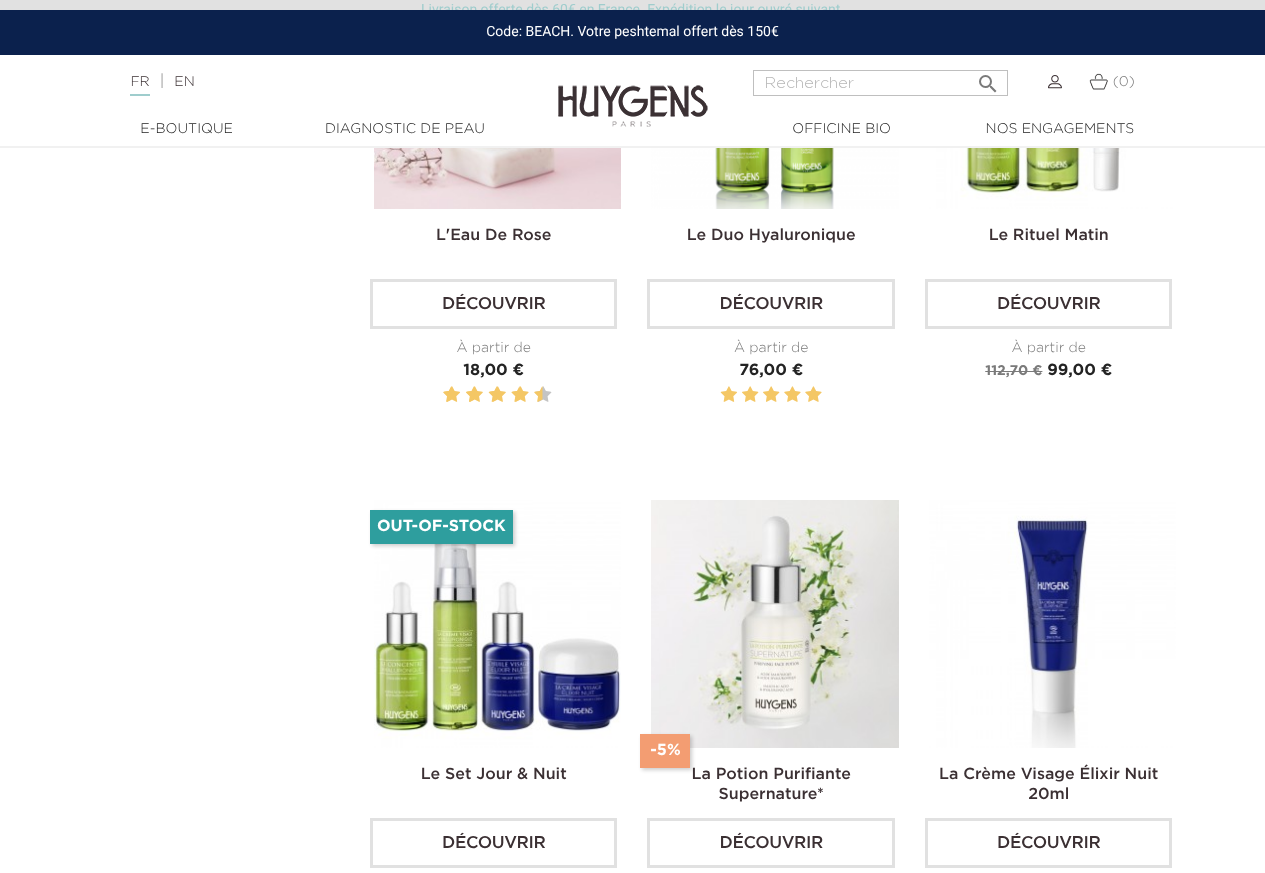 drag, startPoint x: 16, startPoint y: 657, endPoint x: 36, endPoint y: 624, distance: 38.587563 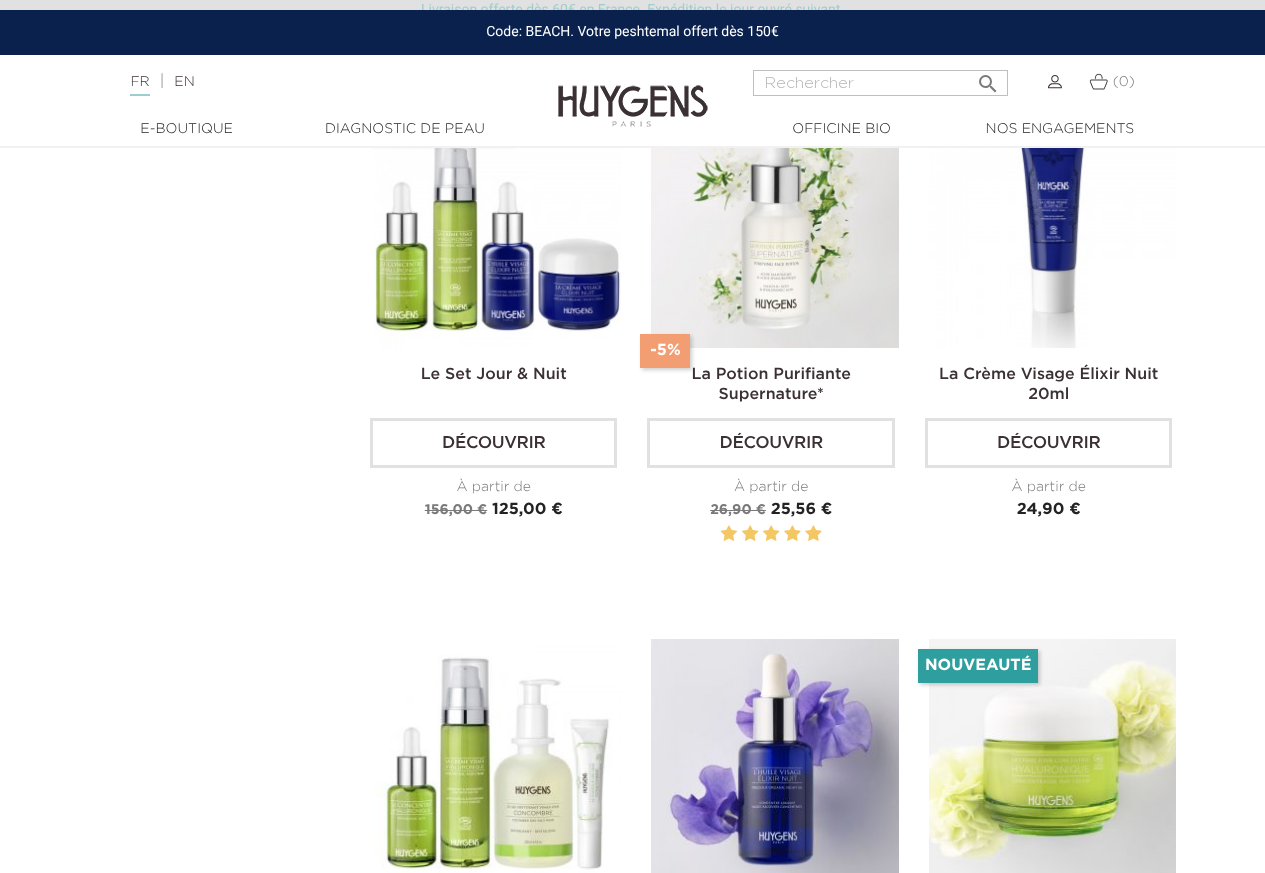 click on "Pertinence     
Pertinence
Nom, A à Z
Nom, Z à A
Prix, croissant
Prix, décroissant
La Crème Visage Hyaluronique Découvrir  À partir de  Prix" at bounding box center (633, -149) 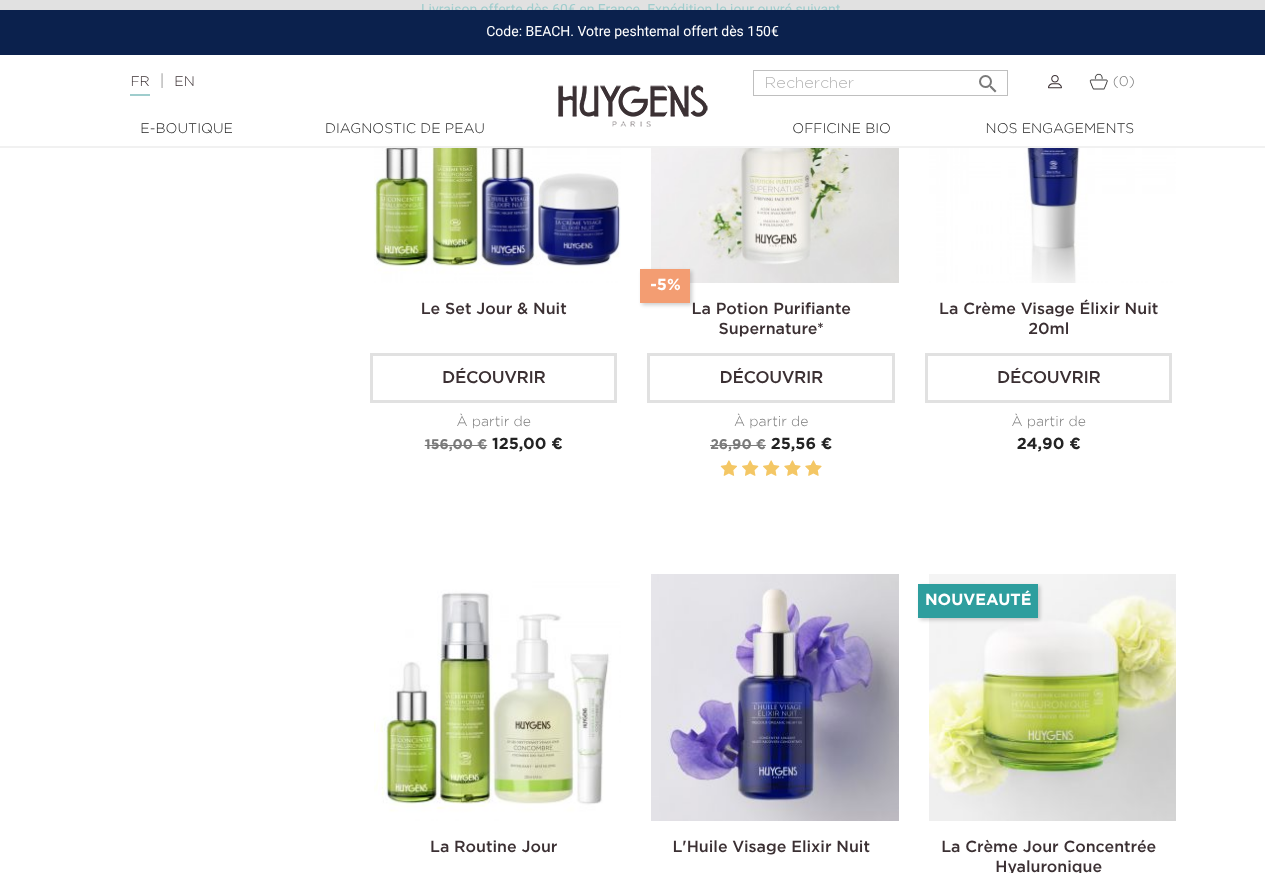scroll, scrollTop: 3000, scrollLeft: 0, axis: vertical 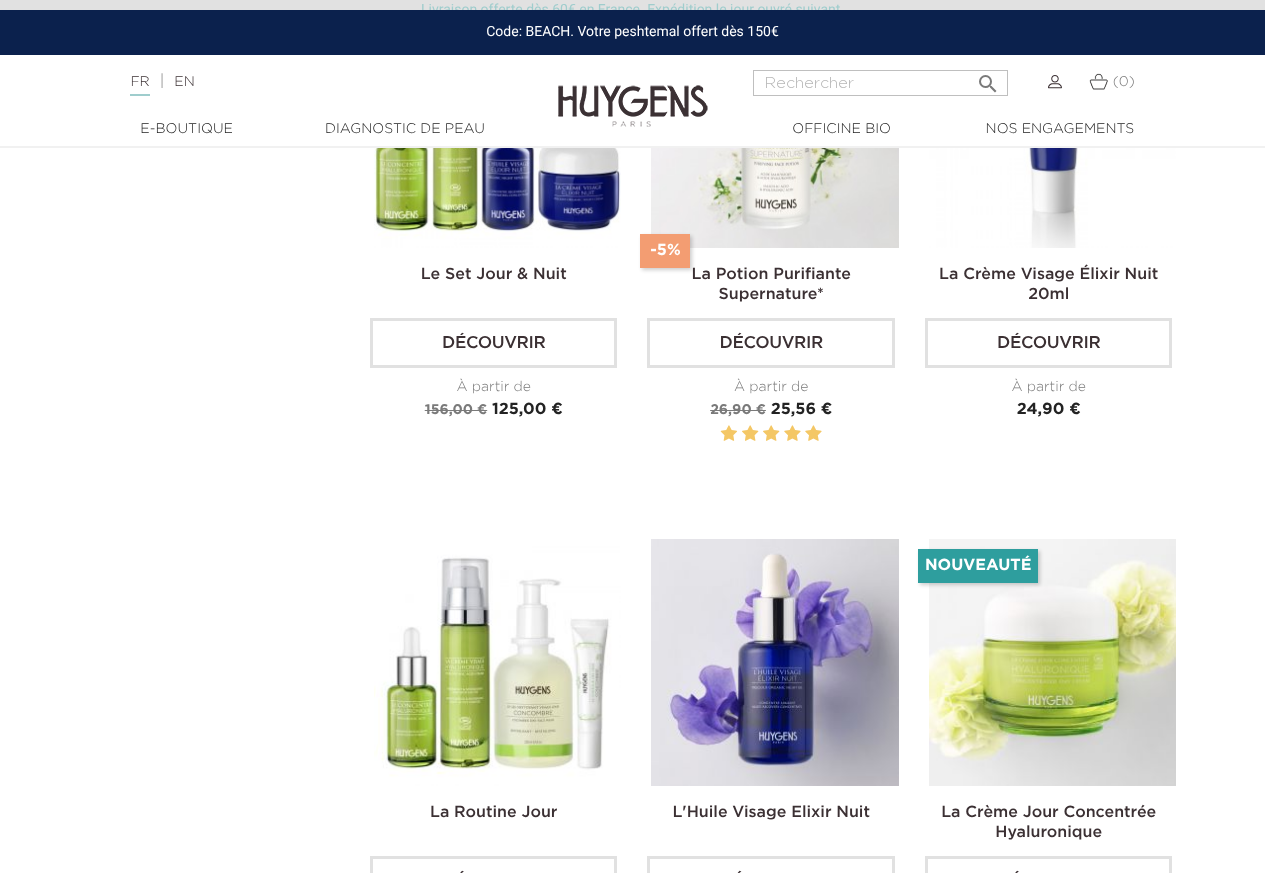 click on "Pertinence     
Pertinence
Nom, A à Z
Nom, Z à A
Prix, croissant
Prix, décroissant
La Crème Visage Hyaluronique Découvrir  À partir de  Prix" at bounding box center [633, -249] 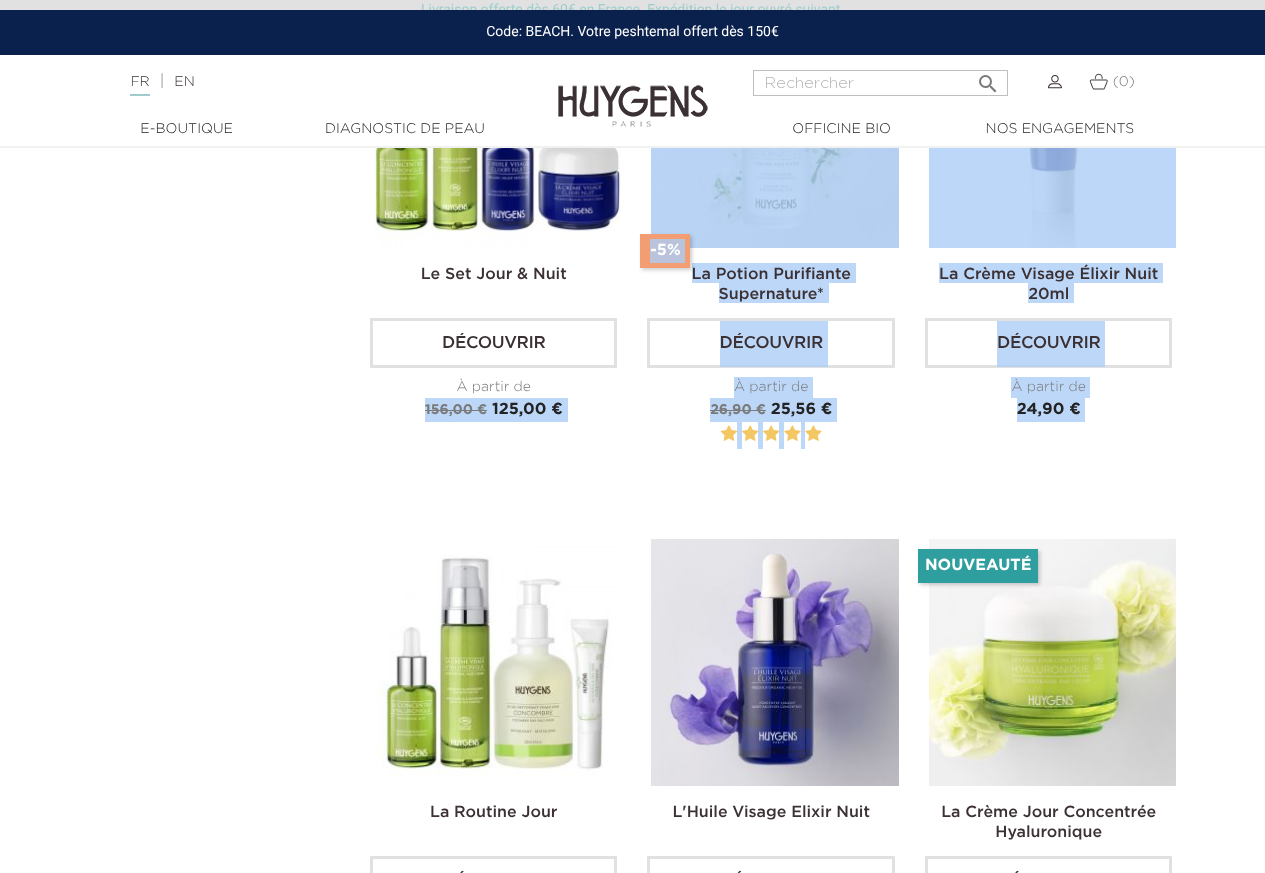 click on "Pertinence     
Pertinence
Nom, A à Z
Nom, Z à A
Prix, croissant
Prix, décroissant
La Crème Visage Hyaluronique Découvrir  À partir de  Prix" at bounding box center [633, -249] 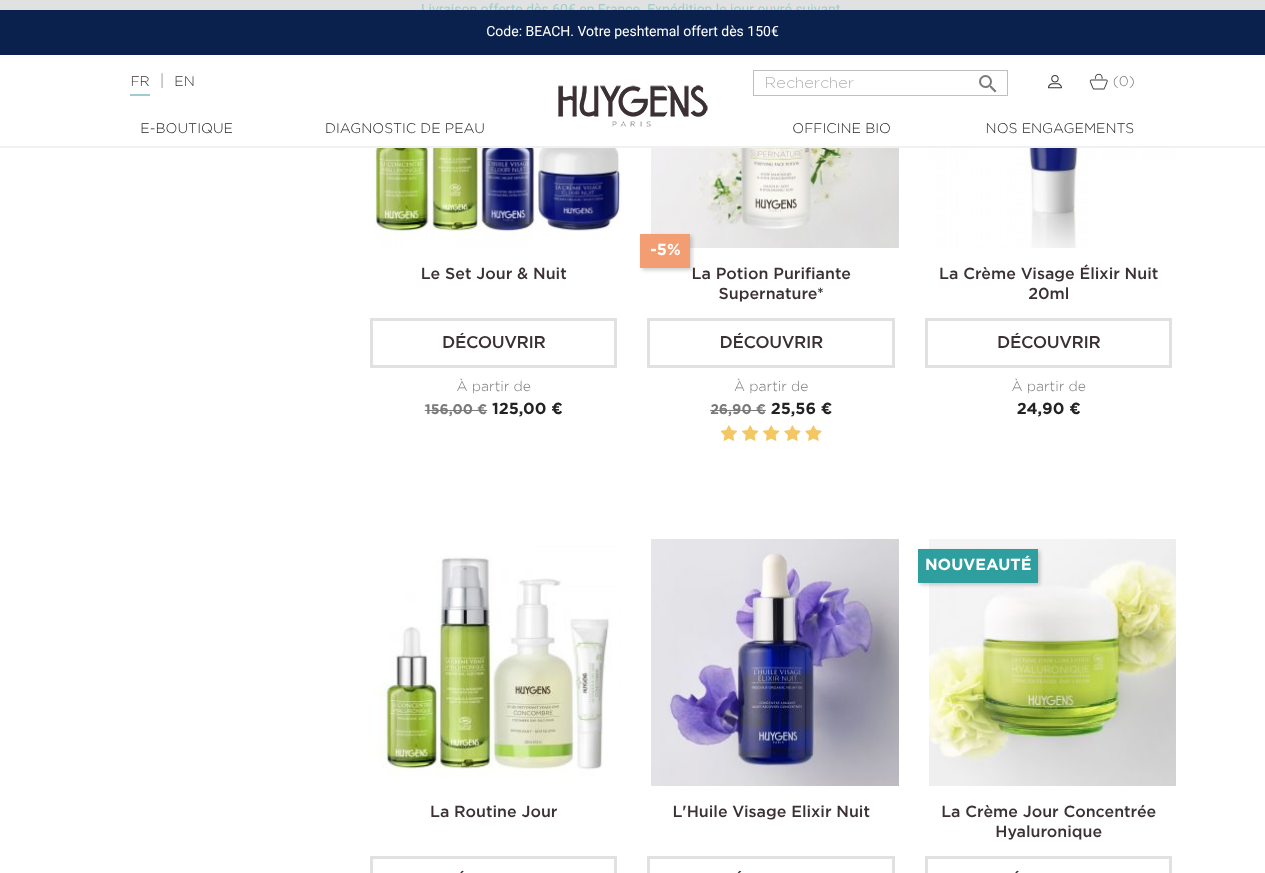 drag, startPoint x: 76, startPoint y: 382, endPoint x: 108, endPoint y: 387, distance: 32.38827 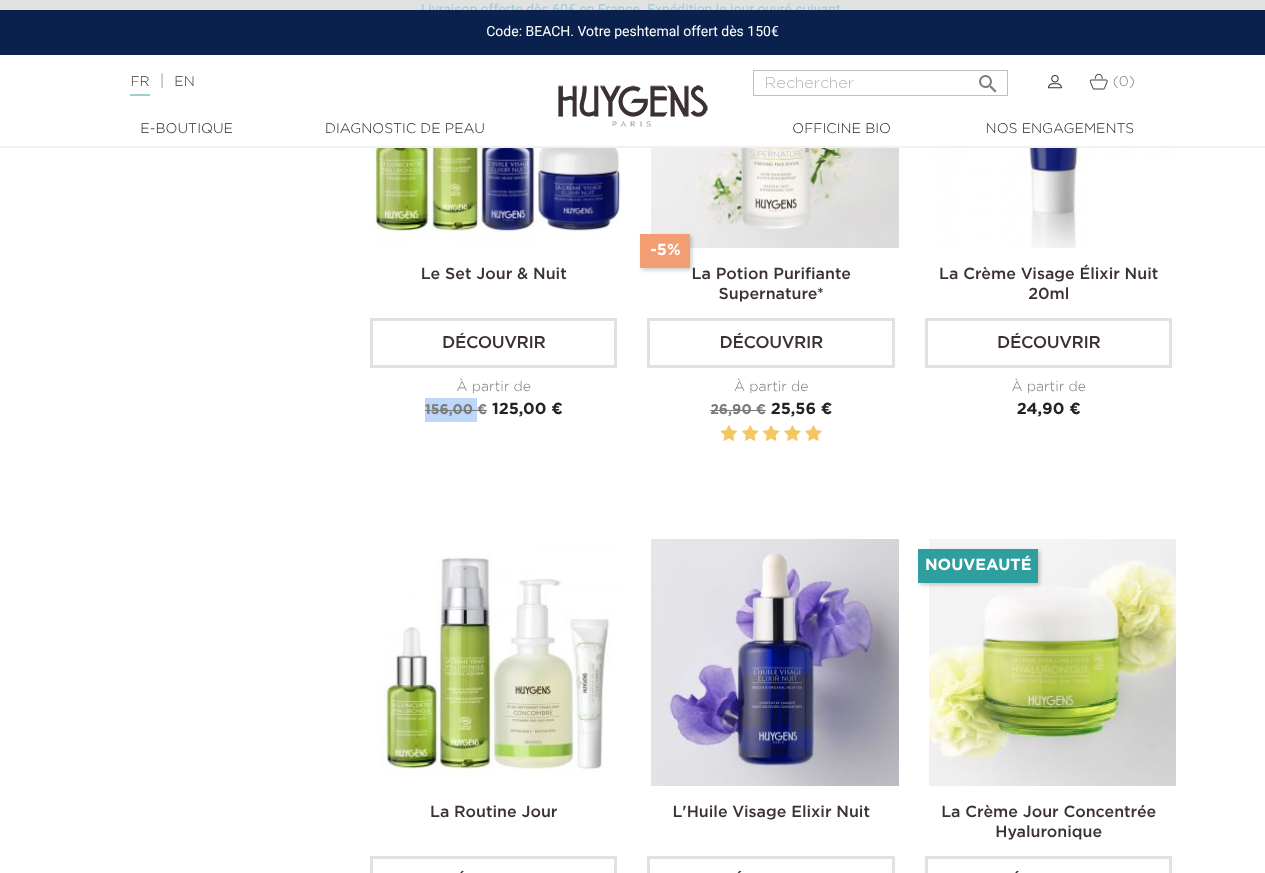 click on "Pertinence     
Pertinence
Nom, A à Z
Nom, Z à A
Prix, croissant
Prix, décroissant
La Crème Visage Hyaluronique Découvrir  À partir de  Prix" at bounding box center [633, -249] 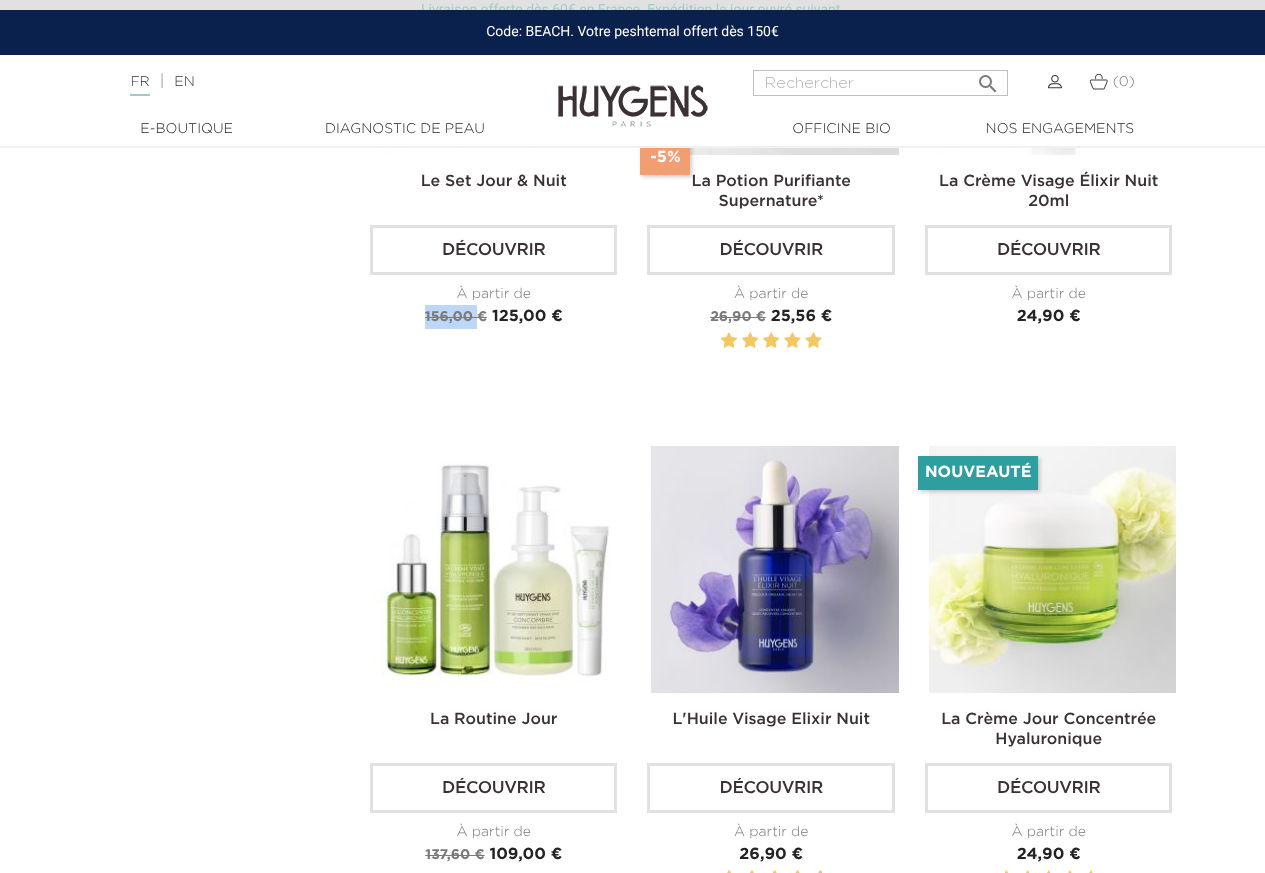 scroll, scrollTop: 3300, scrollLeft: 0, axis: vertical 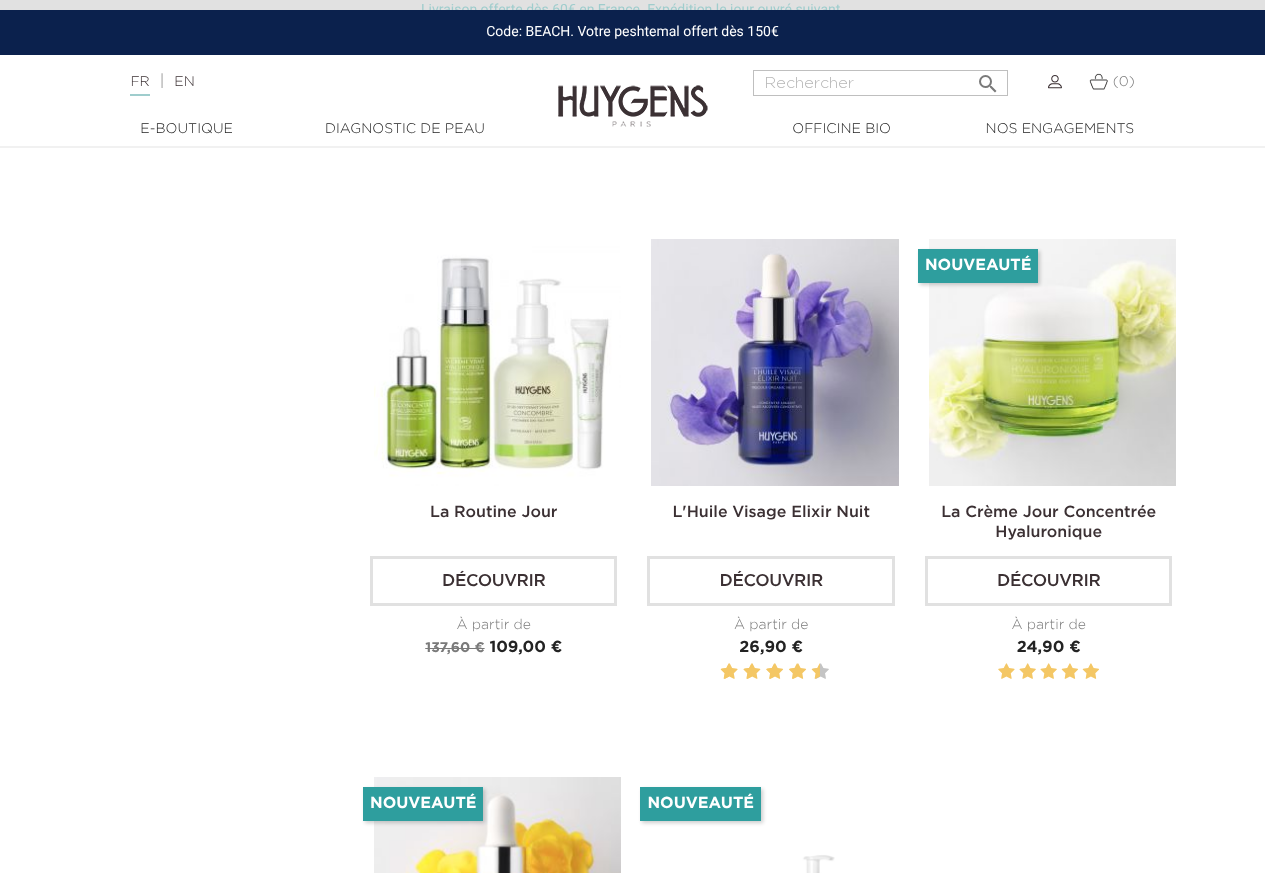 drag, startPoint x: 0, startPoint y: 648, endPoint x: 52, endPoint y: 616, distance: 61.05735 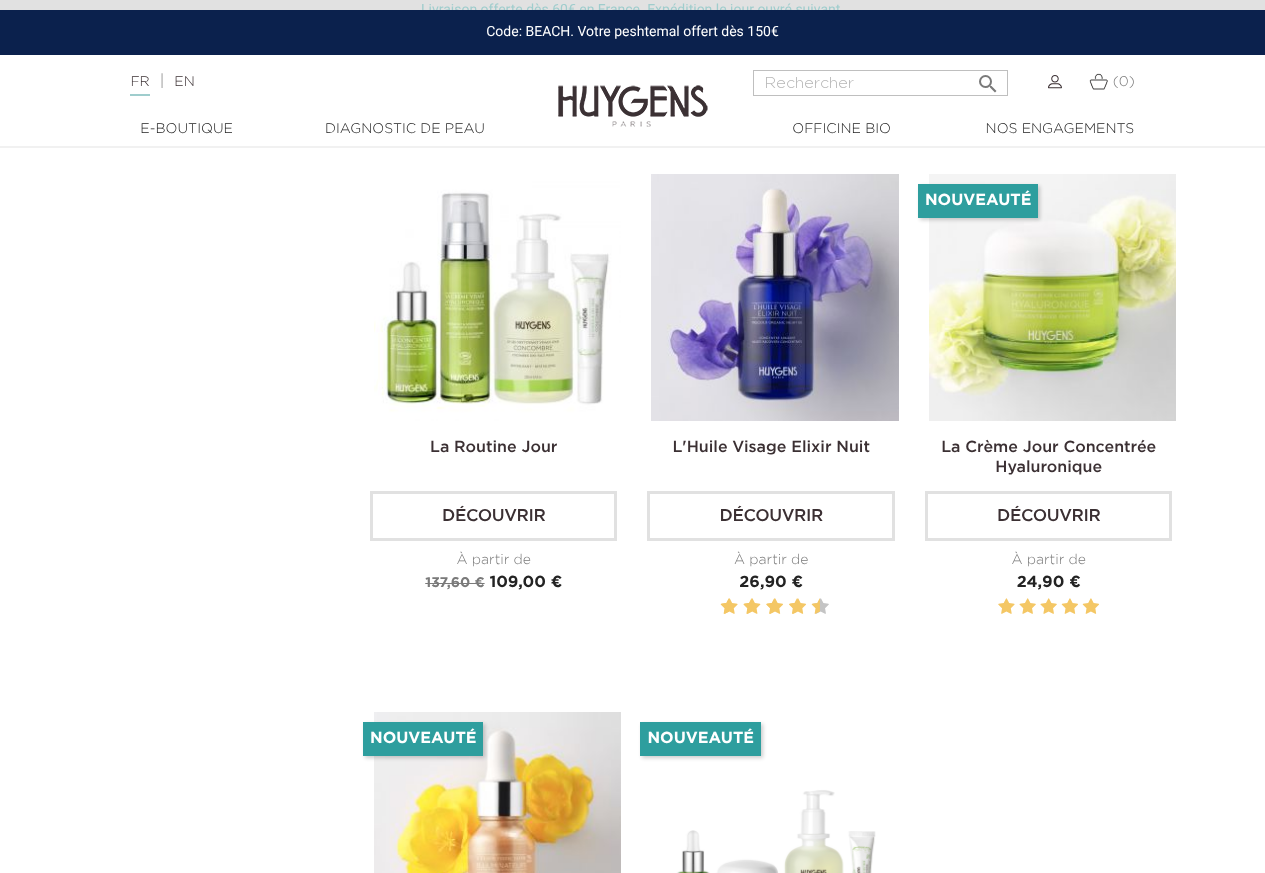 scroll, scrollTop: 3800, scrollLeft: 0, axis: vertical 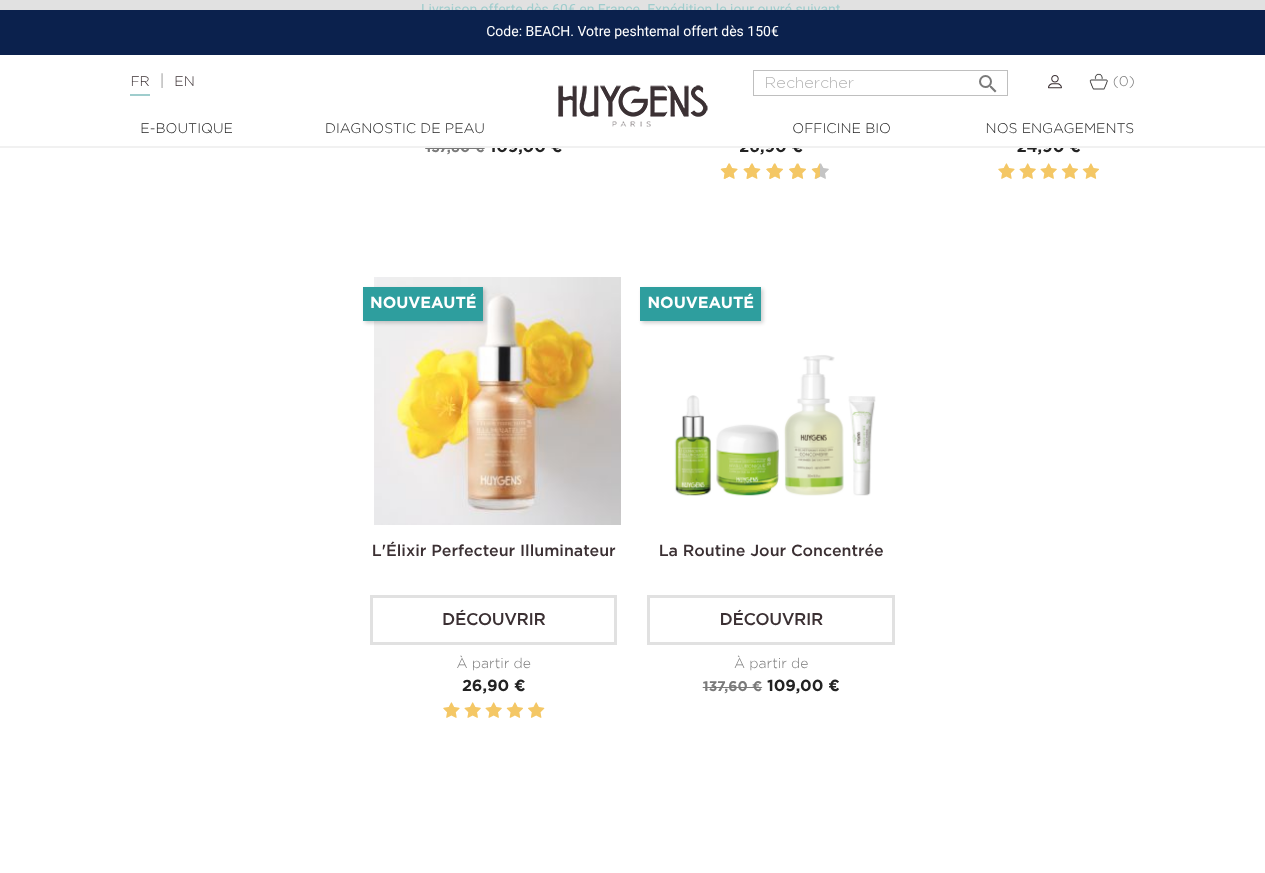 click on "Pertinence     
Pertinence
Nom, A à Z
Nom, Z à A
Prix, croissant
Prix, décroissant
La Crème Visage Hyaluronique Découvrir Prix" at bounding box center (632, -1049) 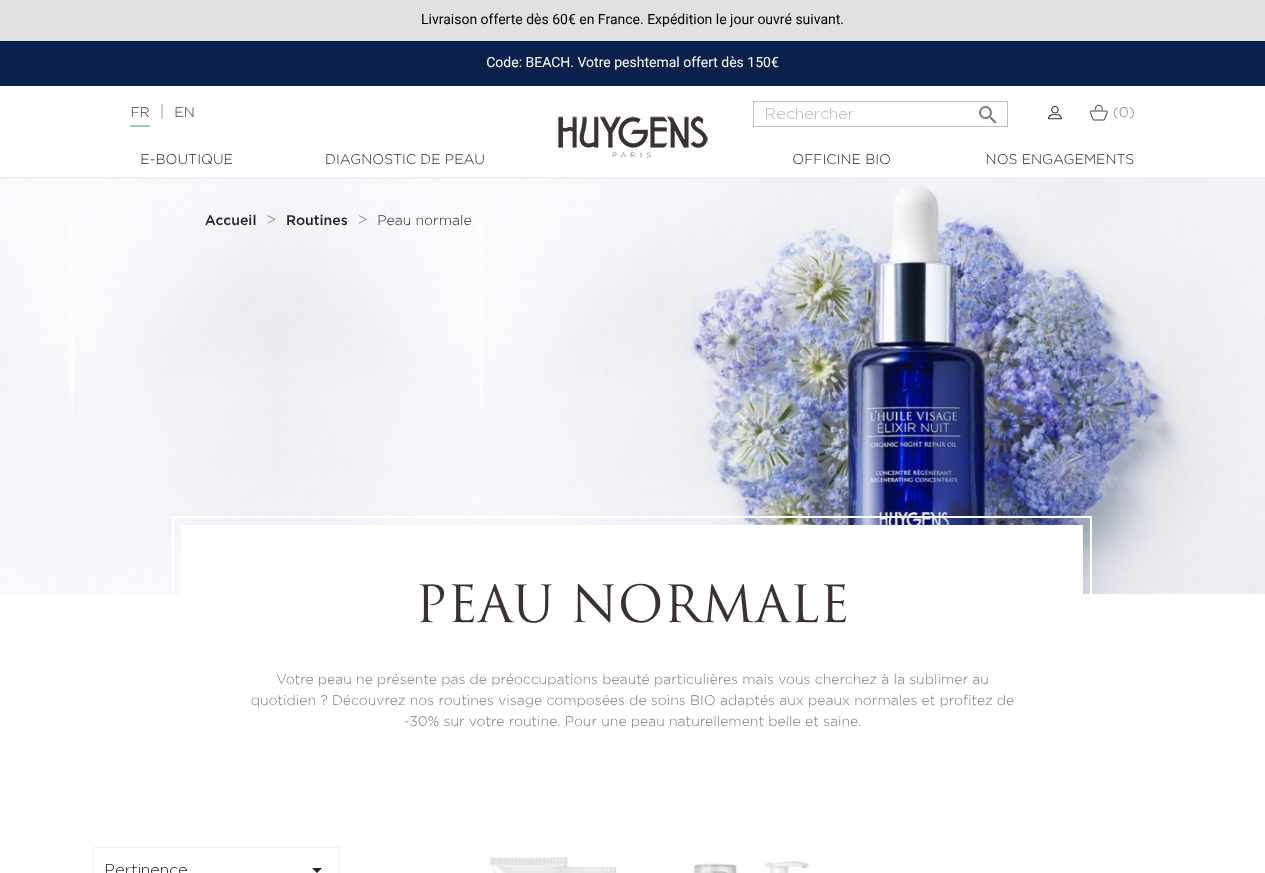 scroll, scrollTop: 0, scrollLeft: 0, axis: both 